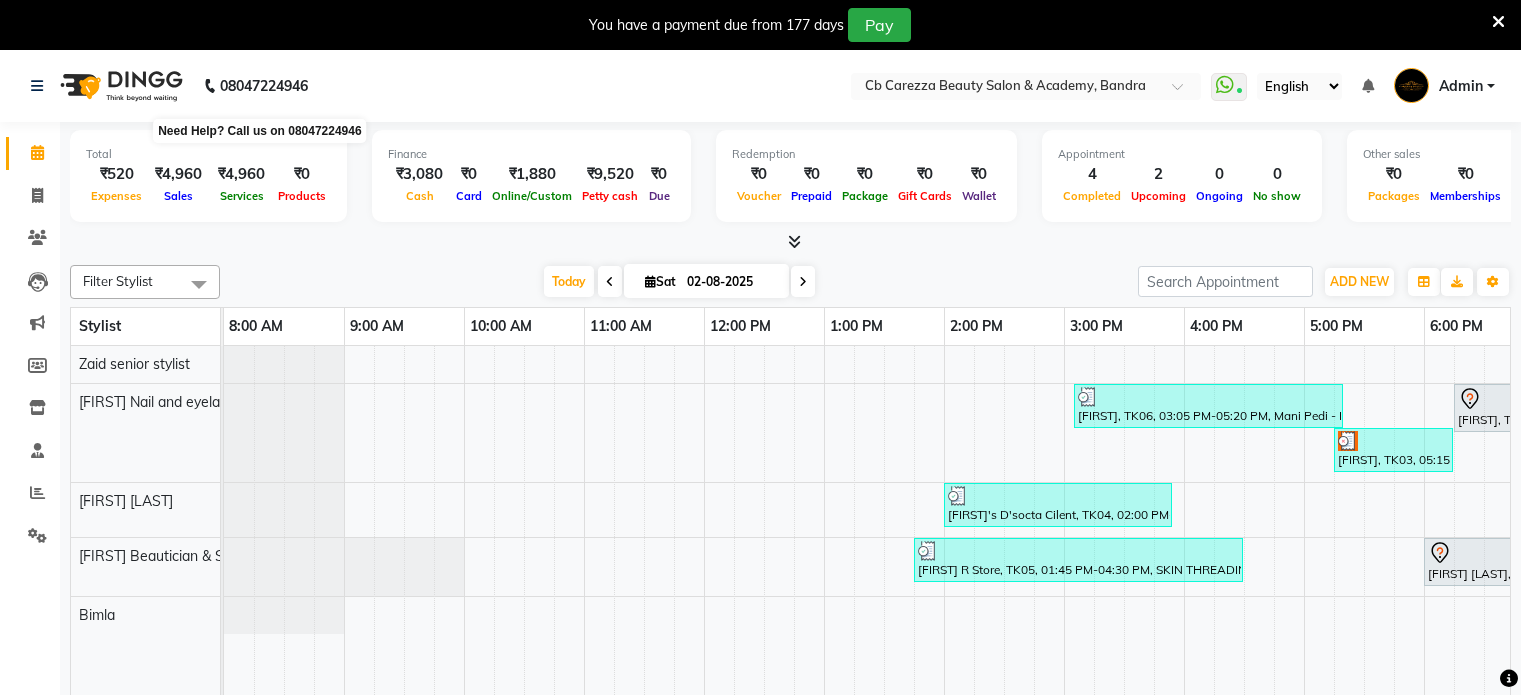 scroll, scrollTop: 0, scrollLeft: 0, axis: both 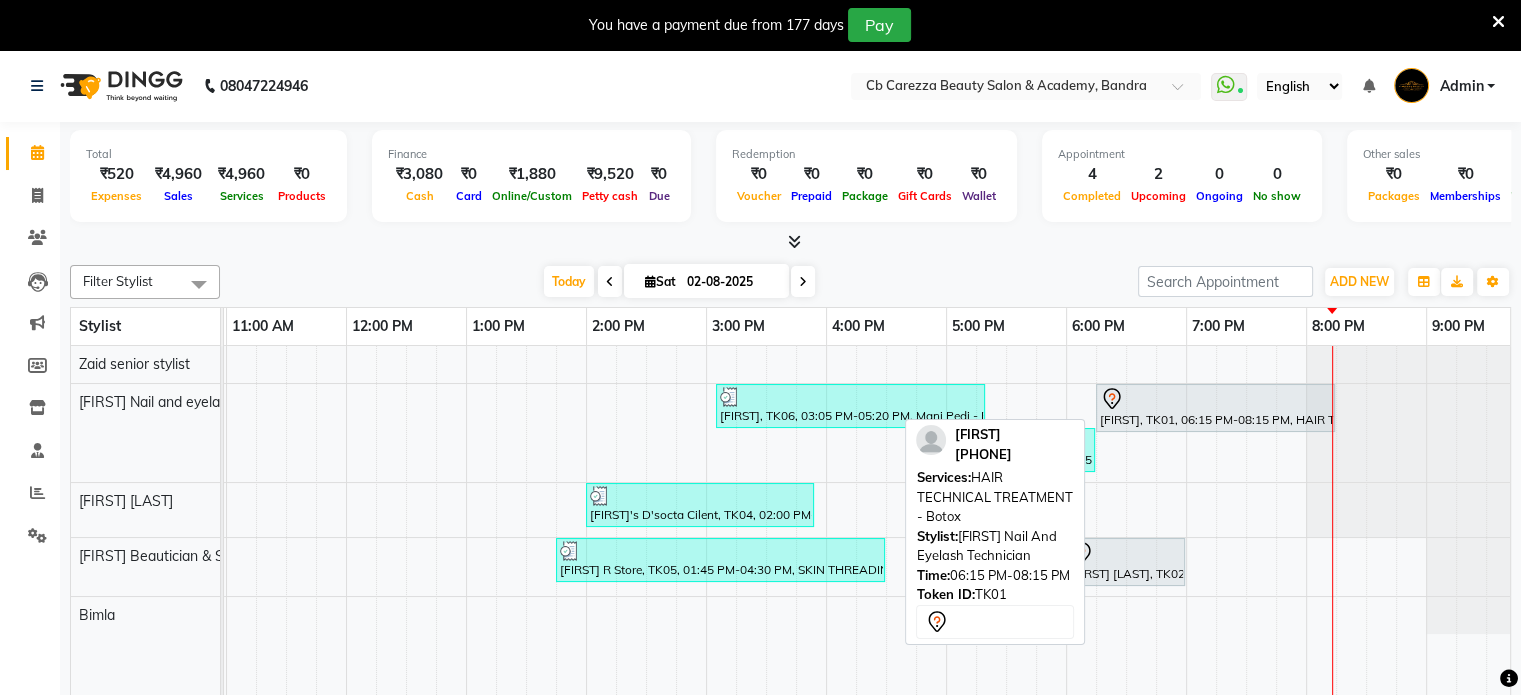 click on "[FIRST], TK01, 06:15 PM-08:15 PM, HAIR TECHNICAL TREATMENT - Botox" at bounding box center (1215, 408) 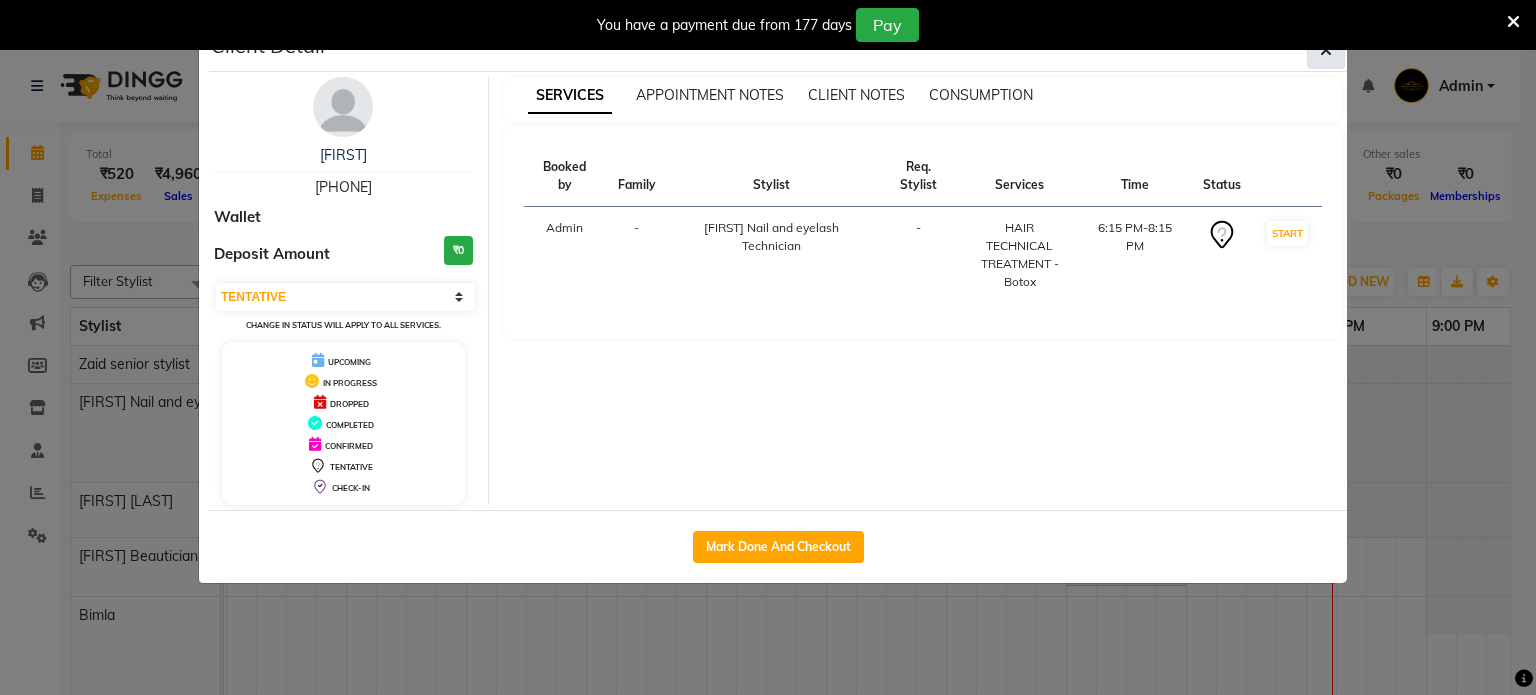 click 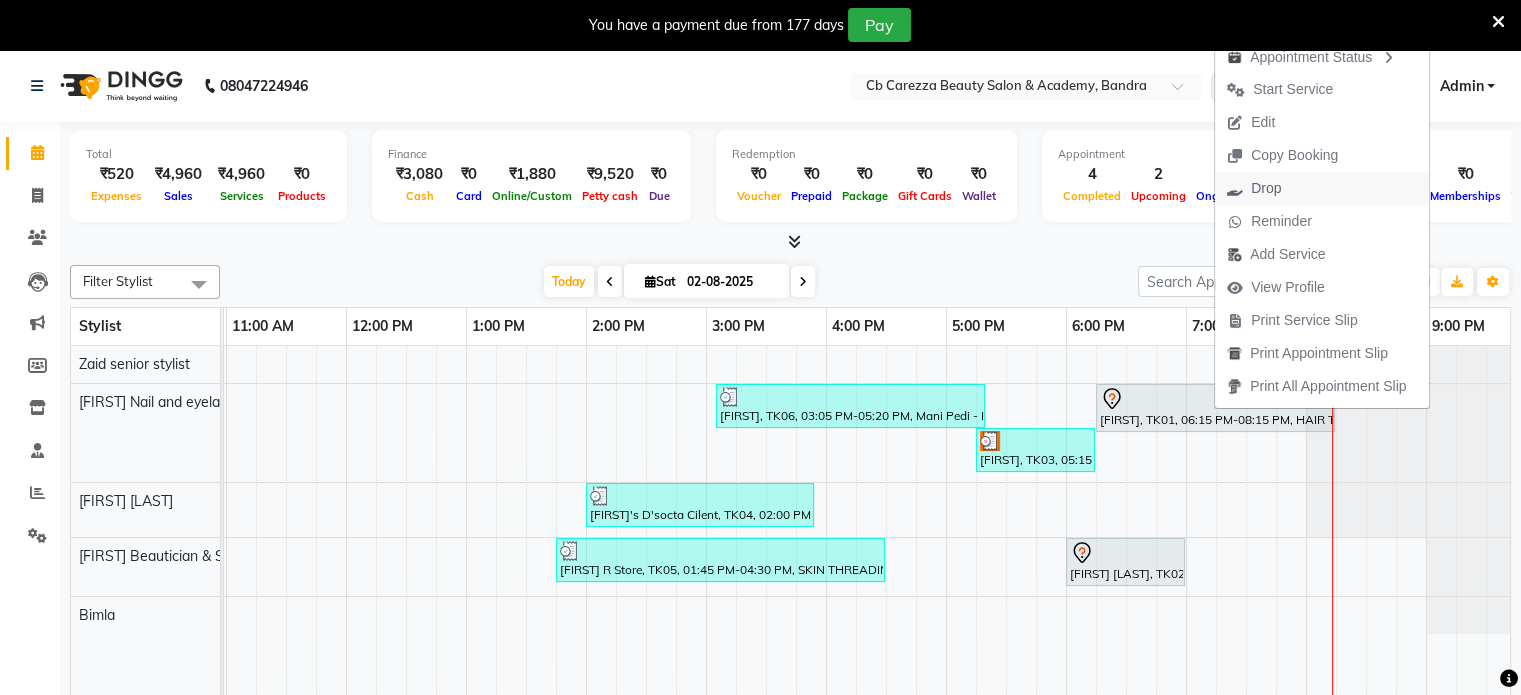 click on "Drop" at bounding box center (1322, 188) 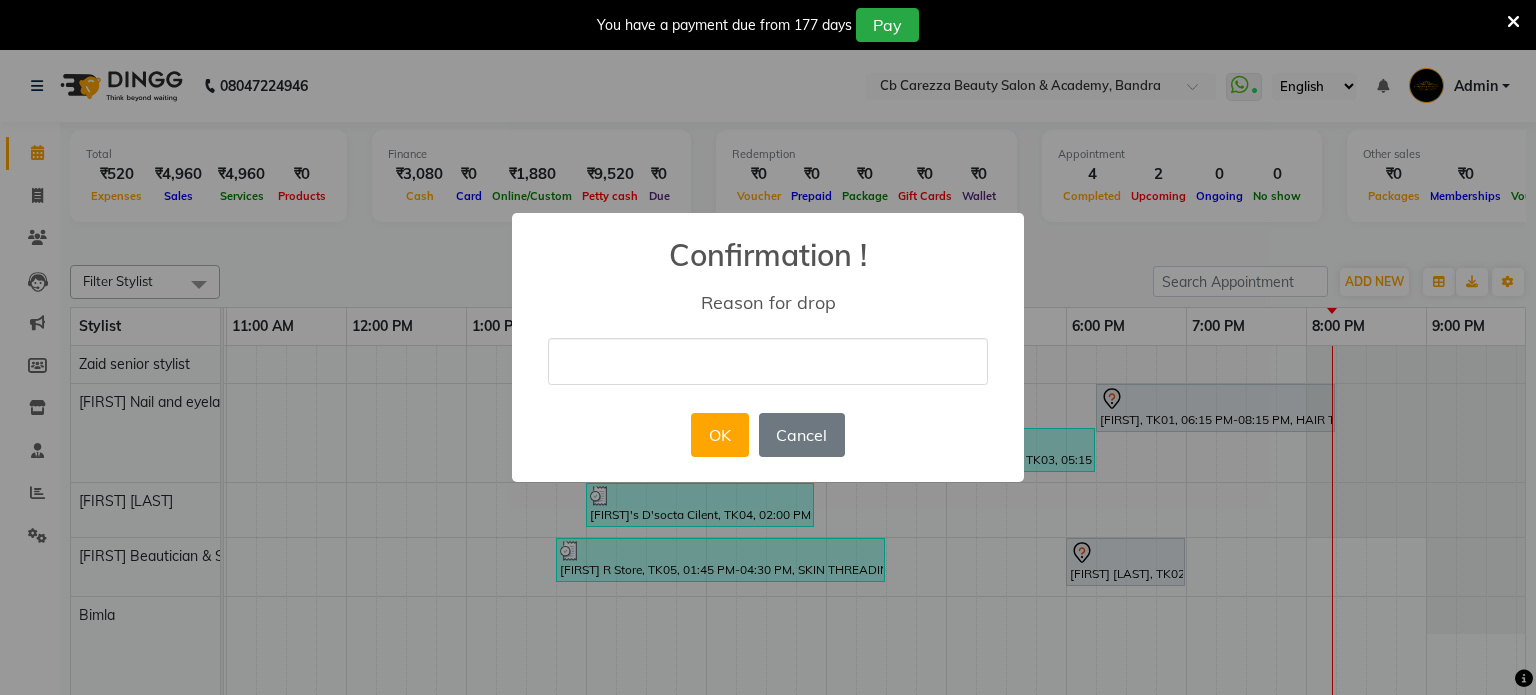 click at bounding box center (768, 361) 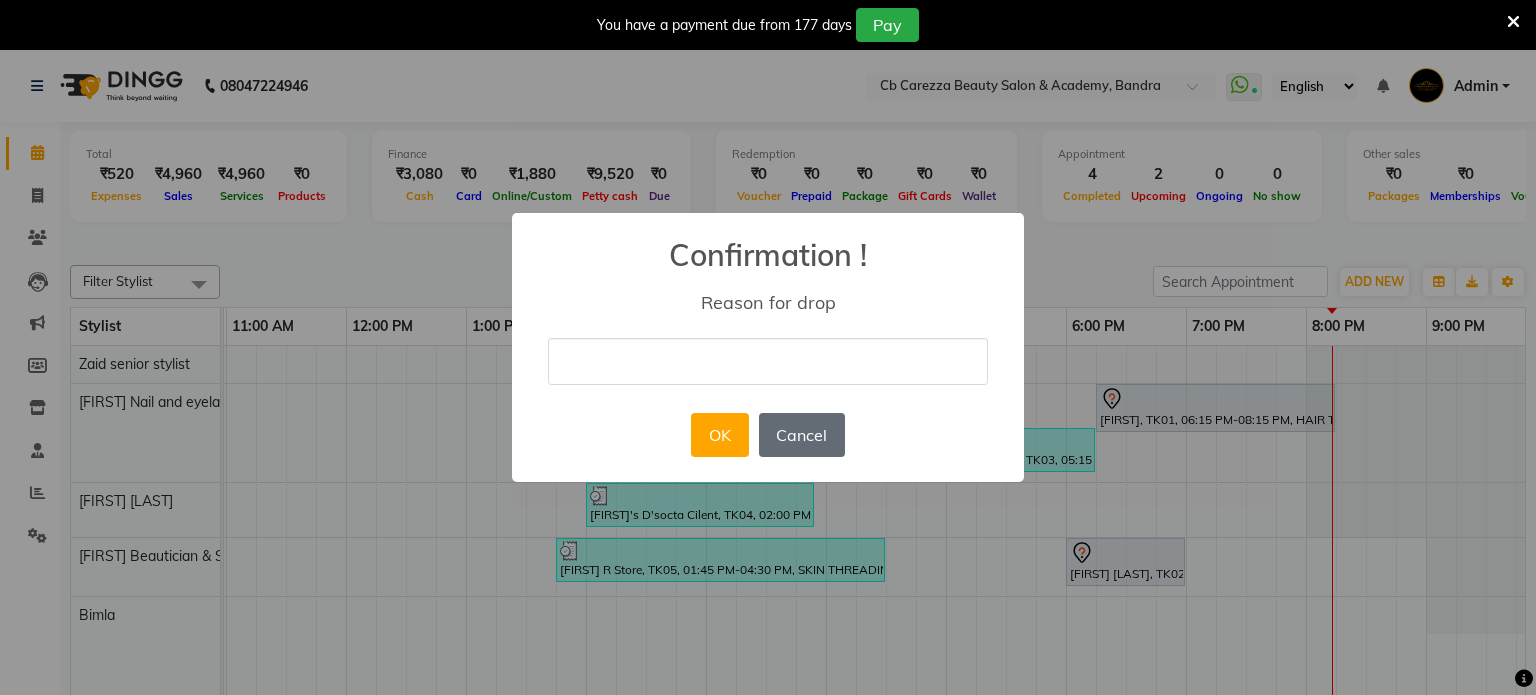 type on "Cancelled" 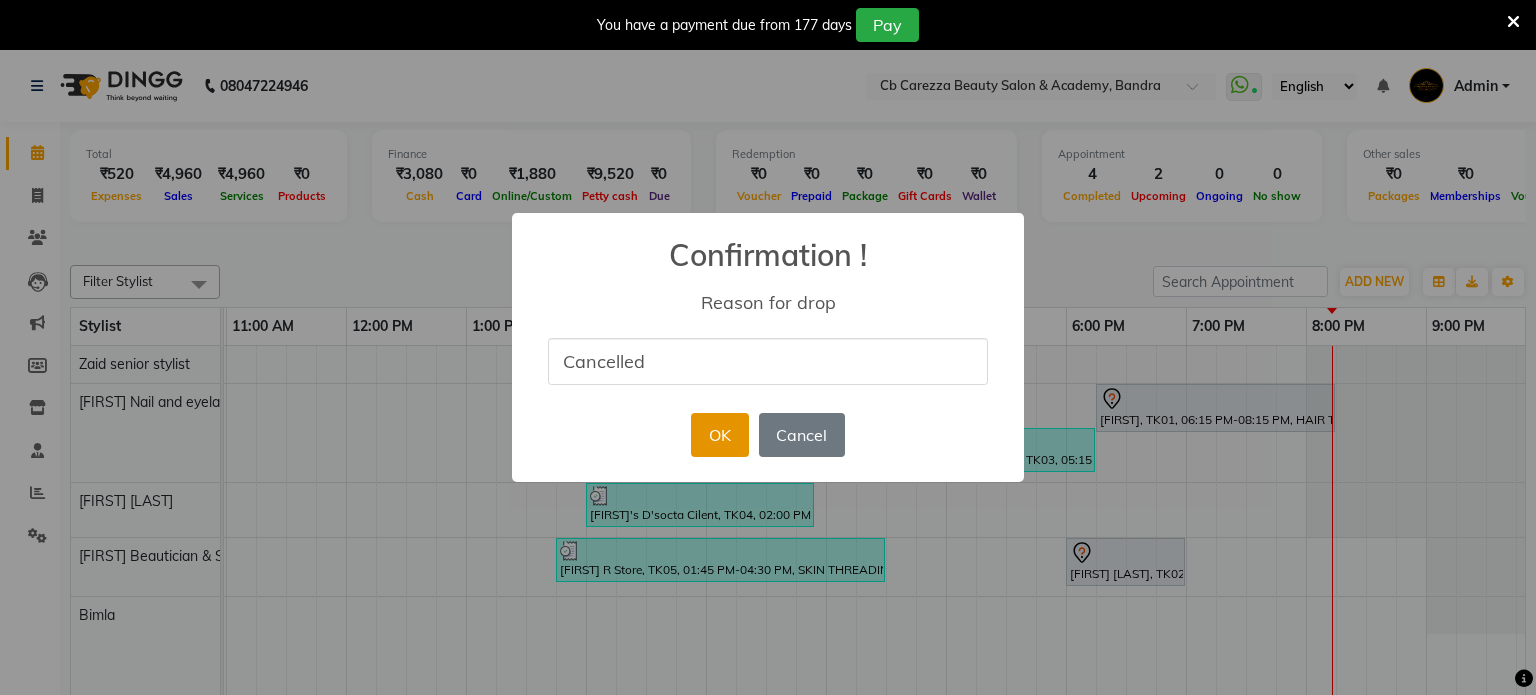 click on "OK" at bounding box center [719, 435] 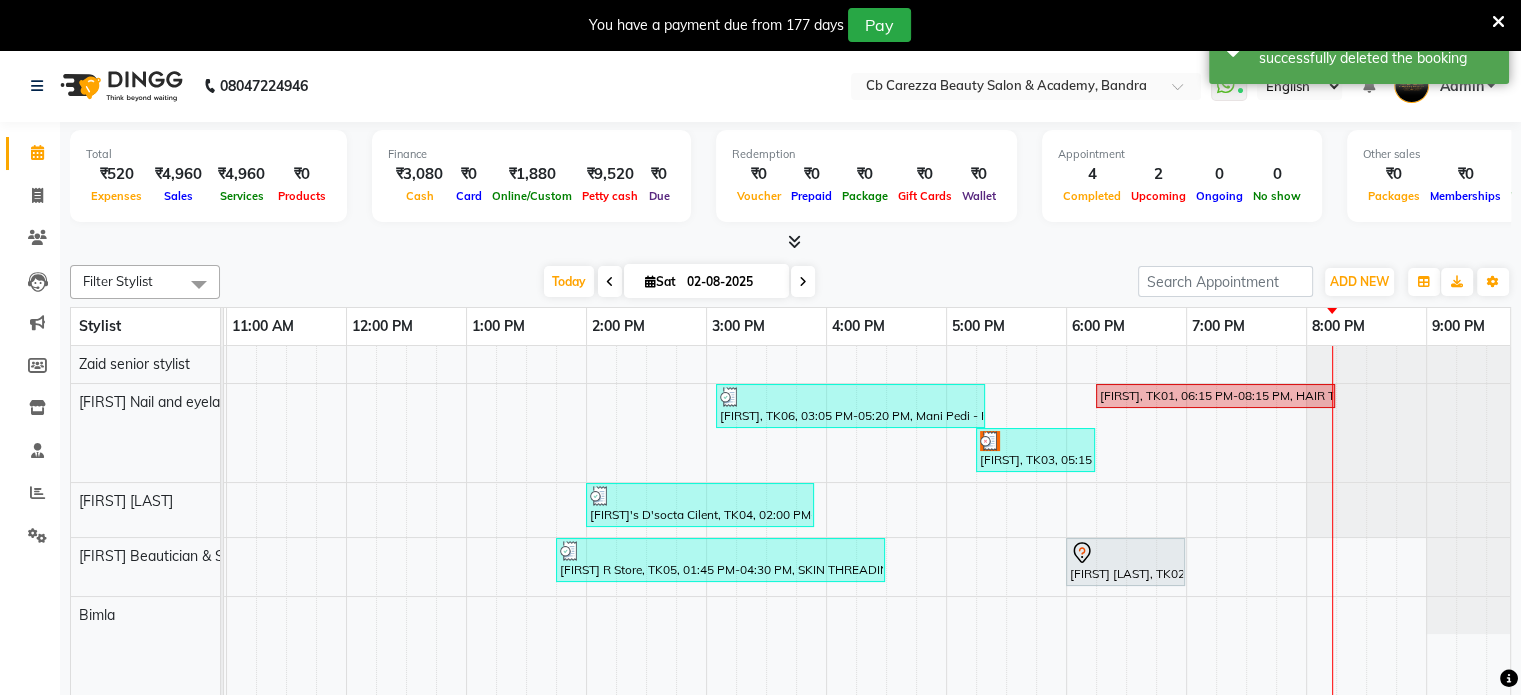 click at bounding box center (794, 241) 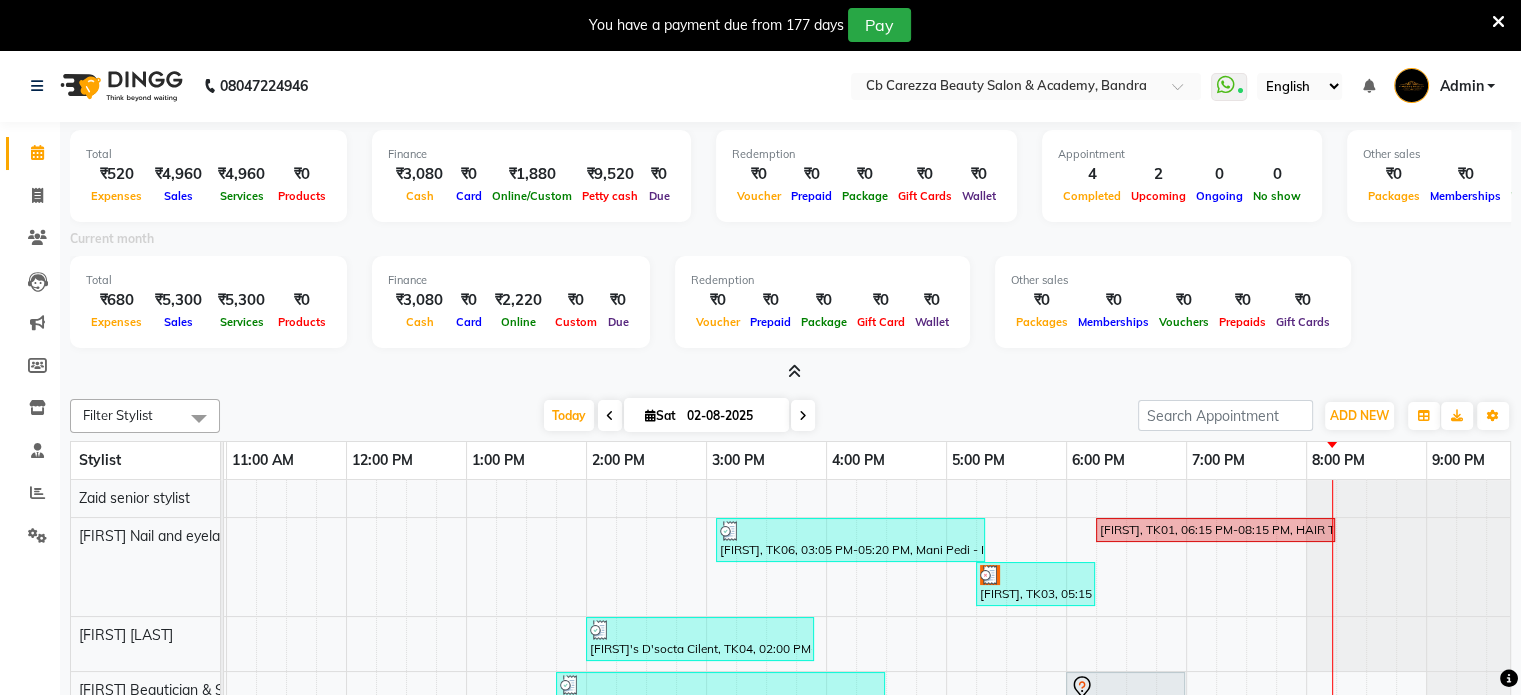 click at bounding box center (794, 371) 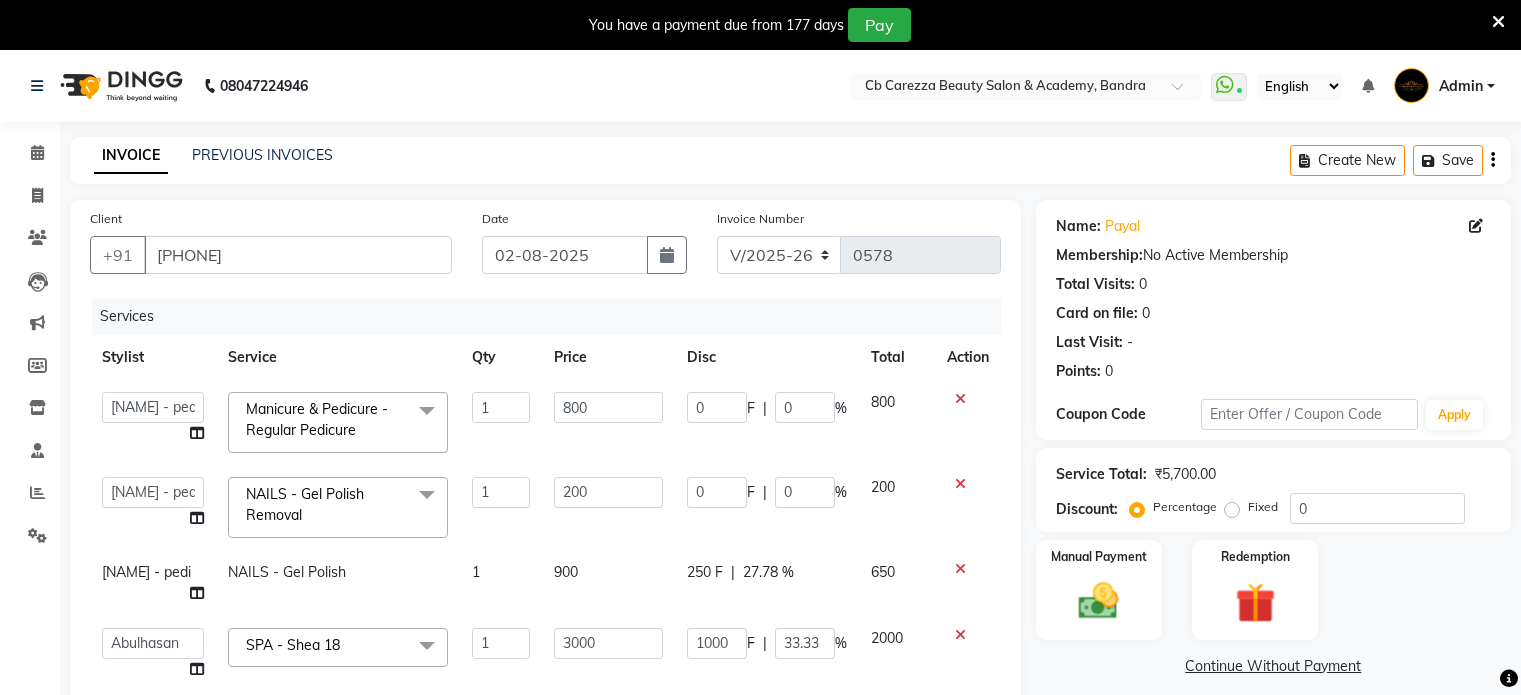 select on "7159" 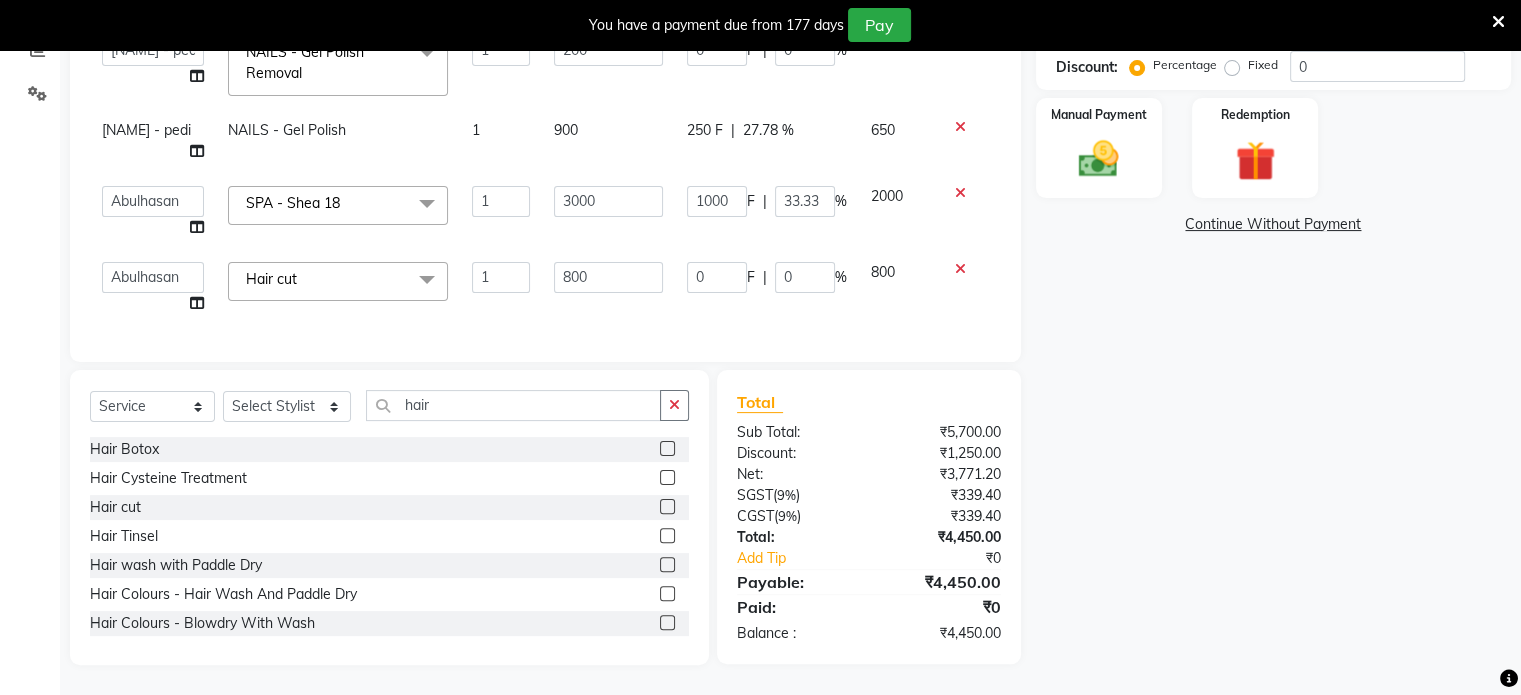 scroll, scrollTop: 0, scrollLeft: 0, axis: both 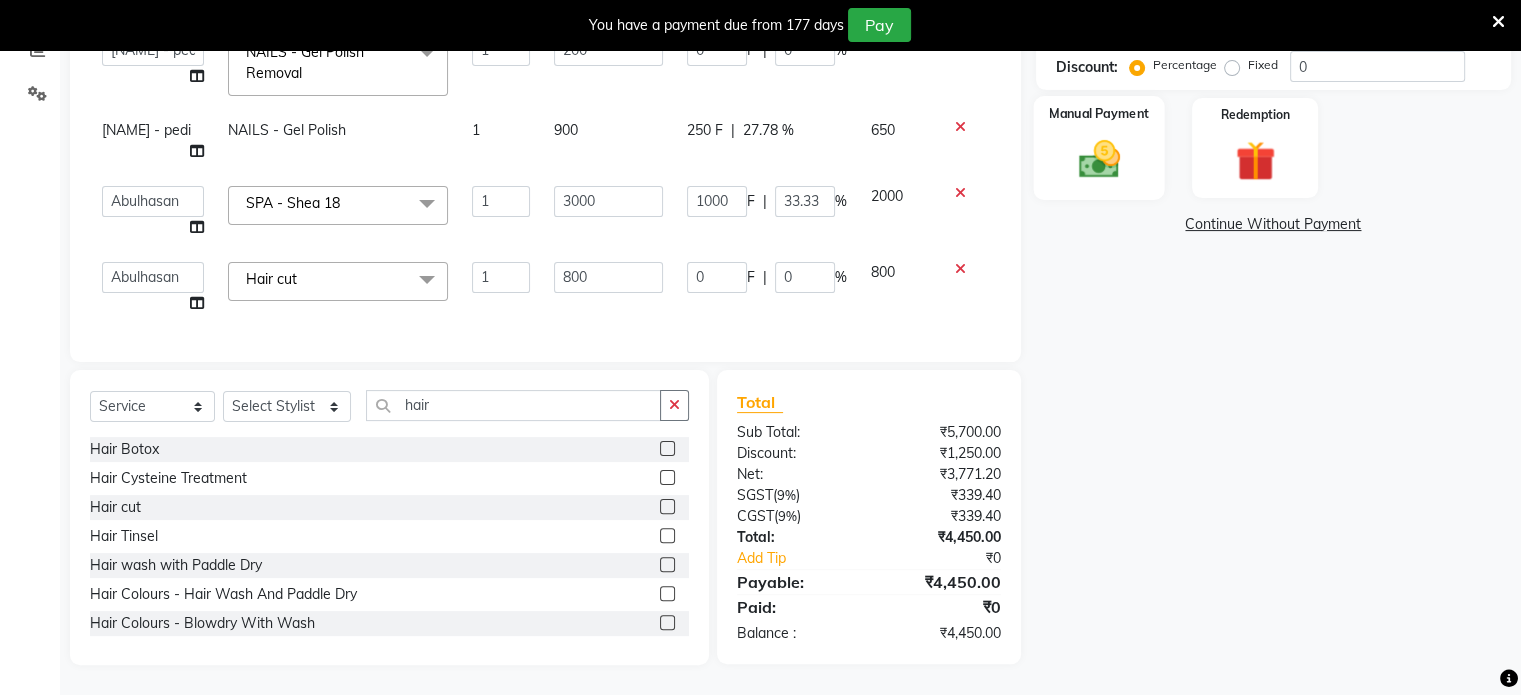 click on "Manual Payment" 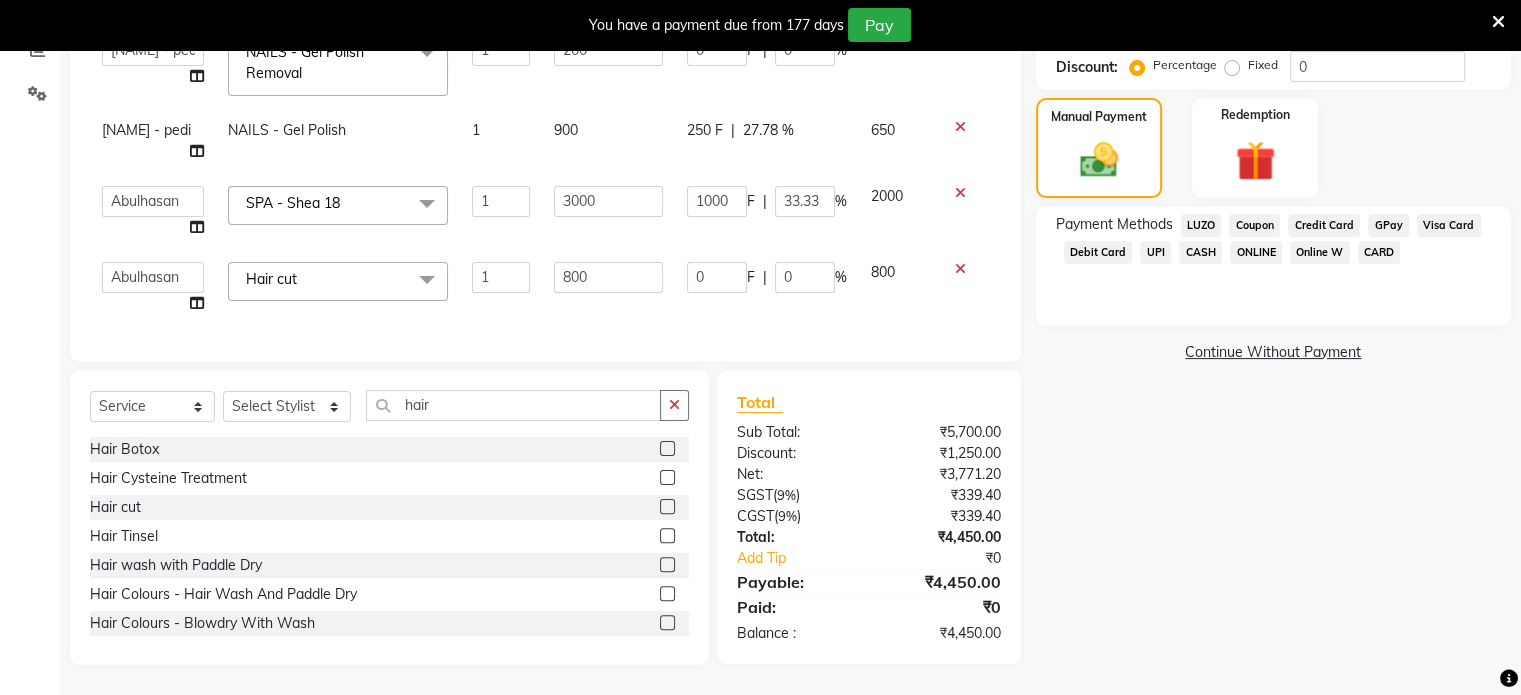 click on "GPay" 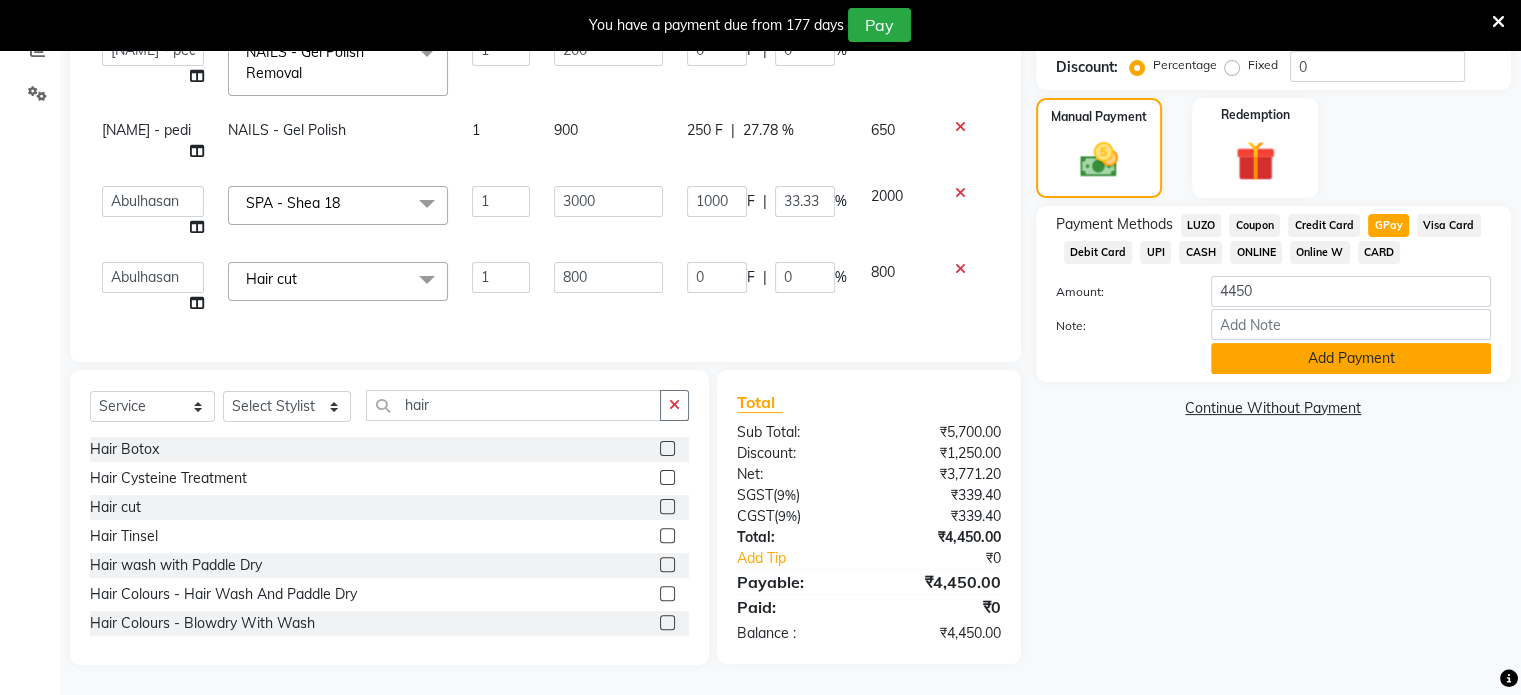 click on "Add Payment" 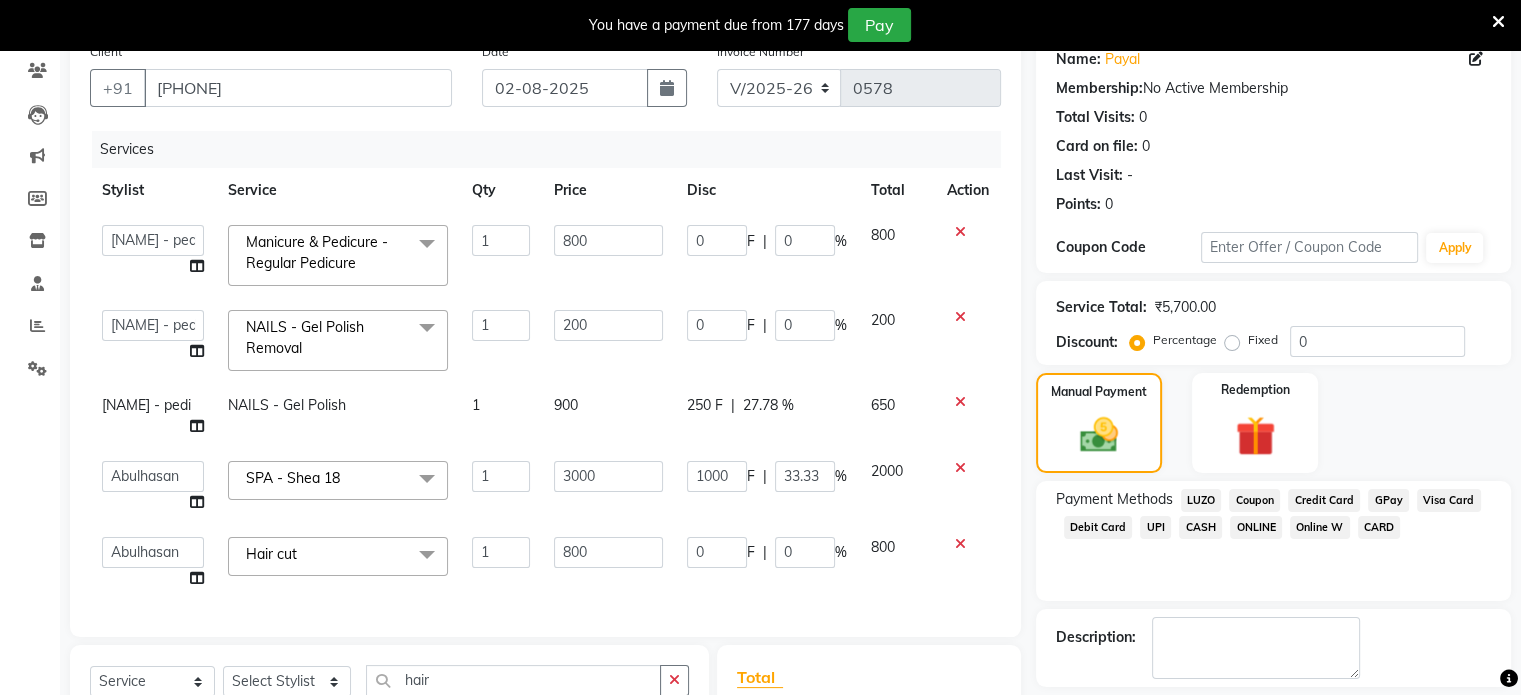 scroll, scrollTop: 497, scrollLeft: 0, axis: vertical 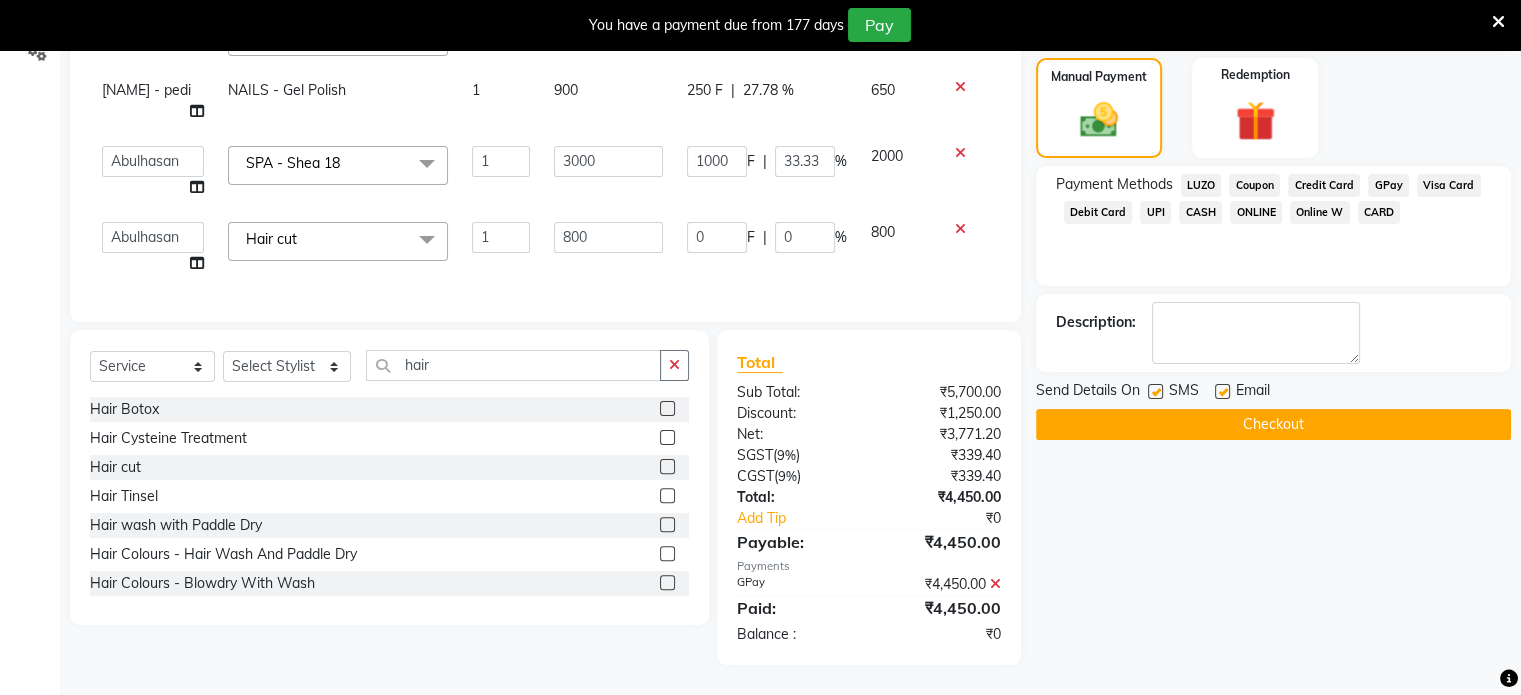 click on "Checkout" 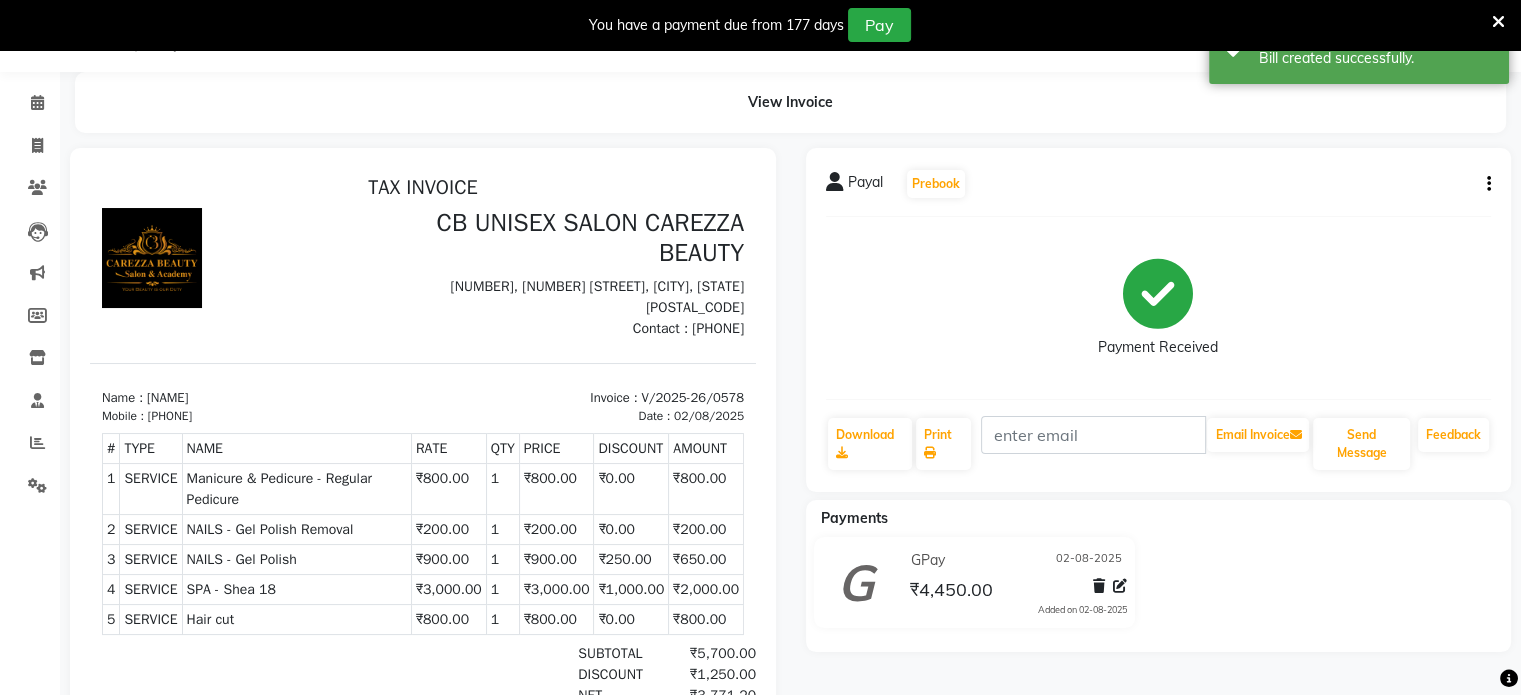 scroll, scrollTop: 0, scrollLeft: 0, axis: both 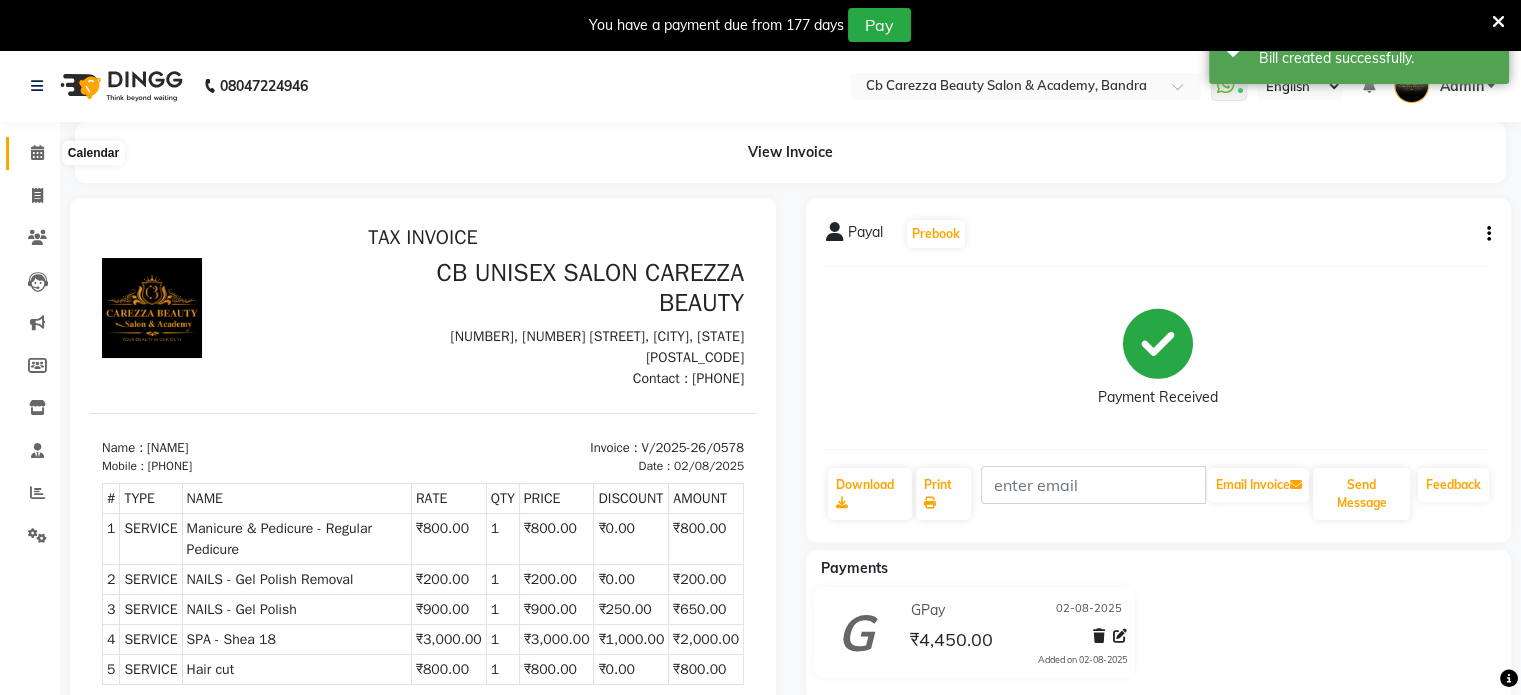 click 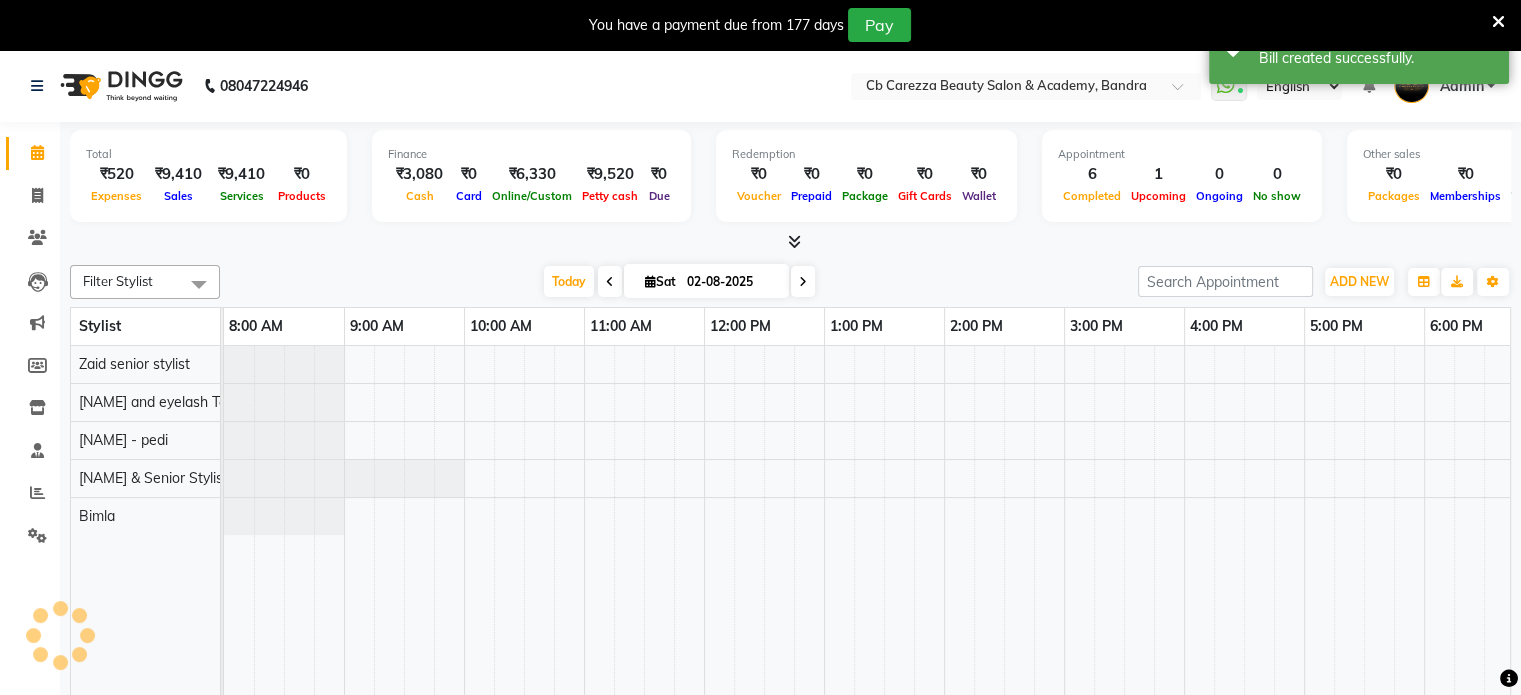 scroll, scrollTop: 0, scrollLeft: 393, axis: horizontal 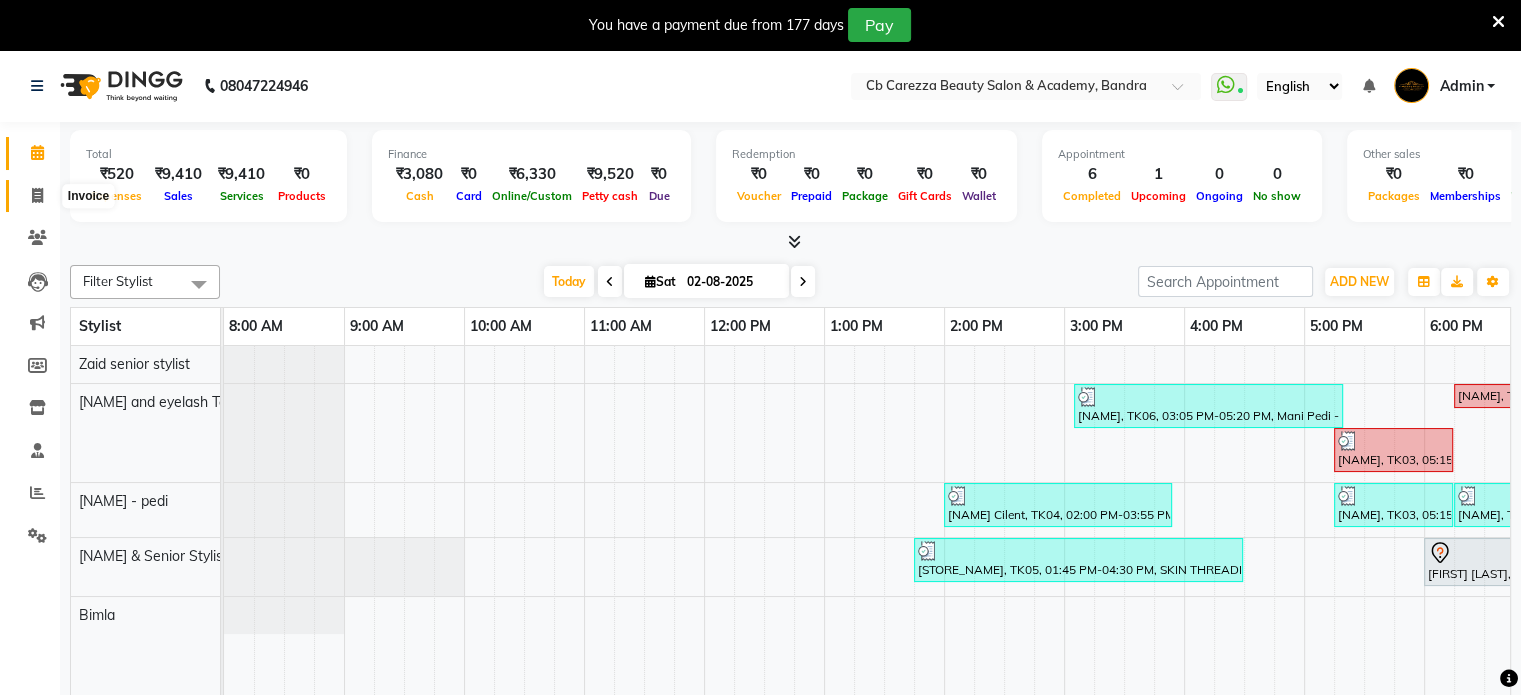 click 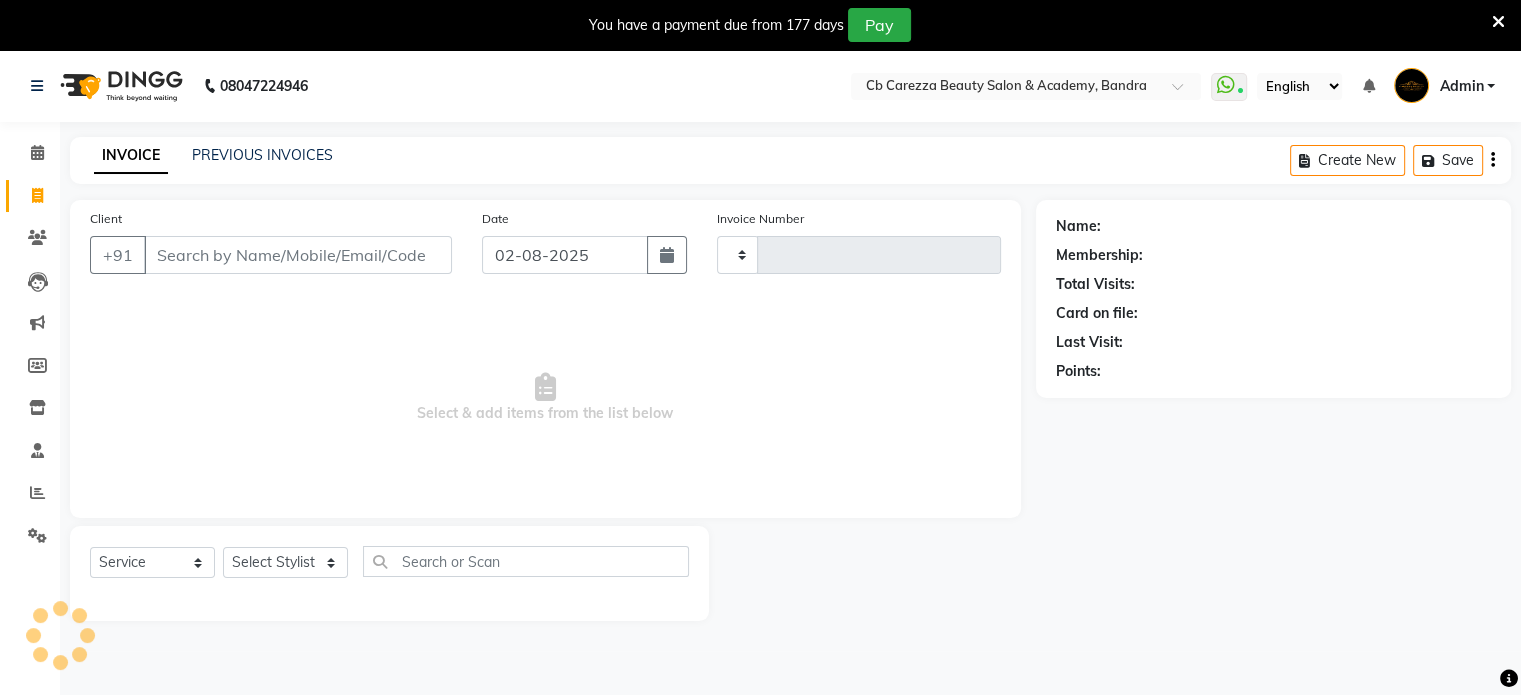 type on "0579" 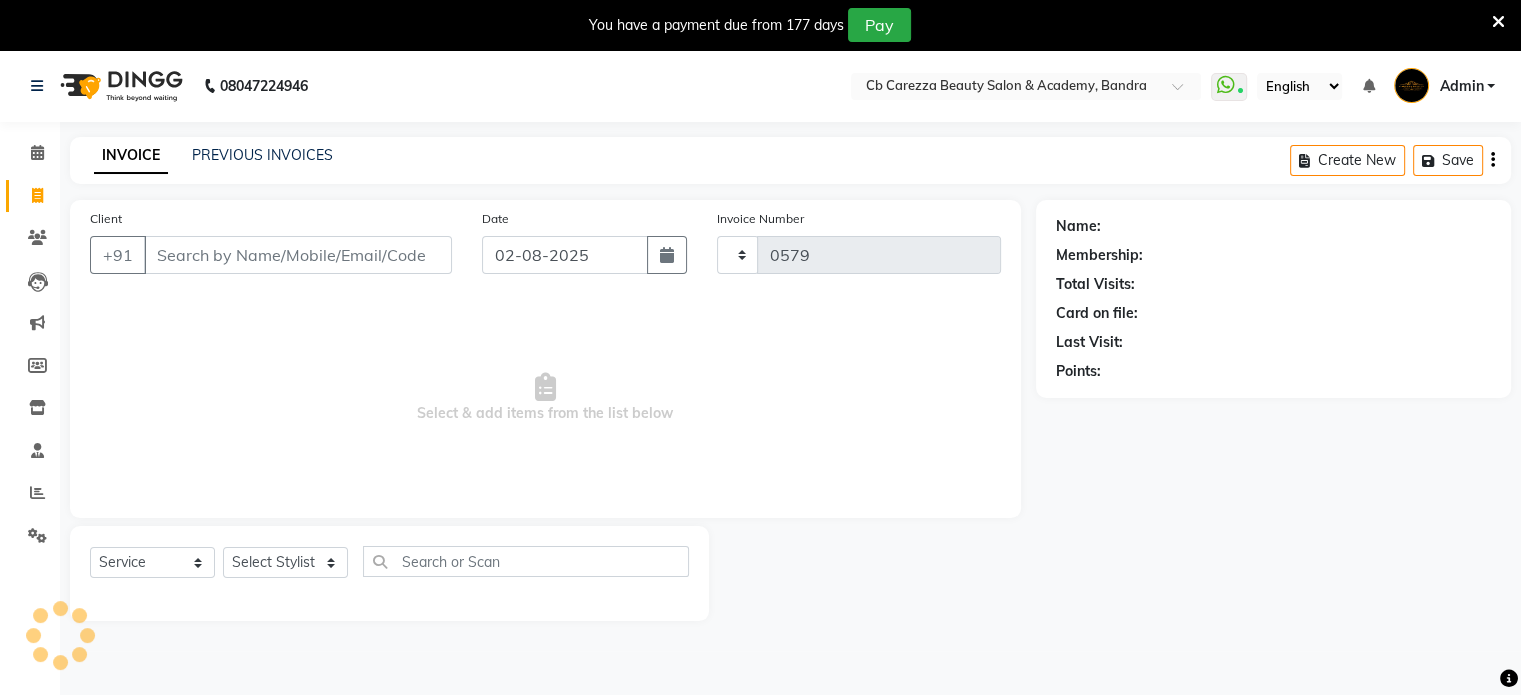 select on "7159" 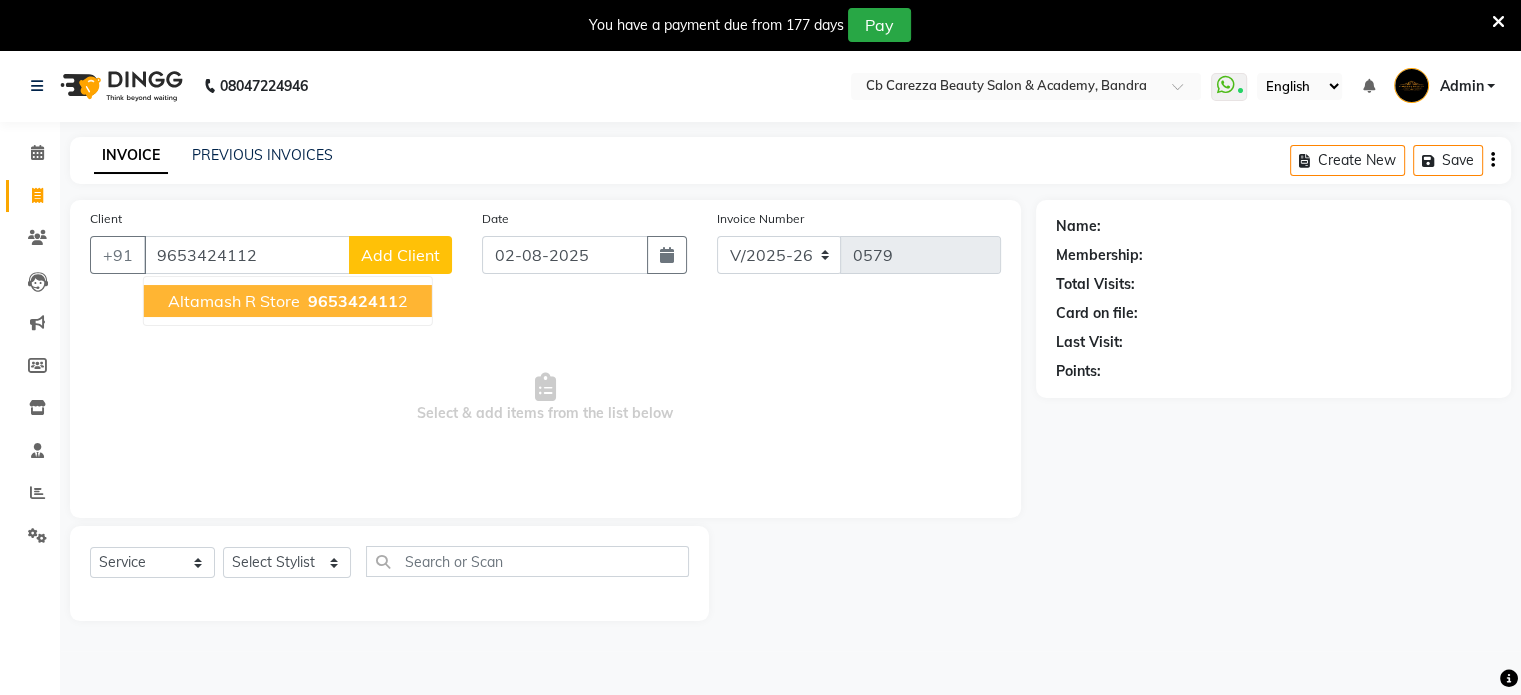 type on "9653424112" 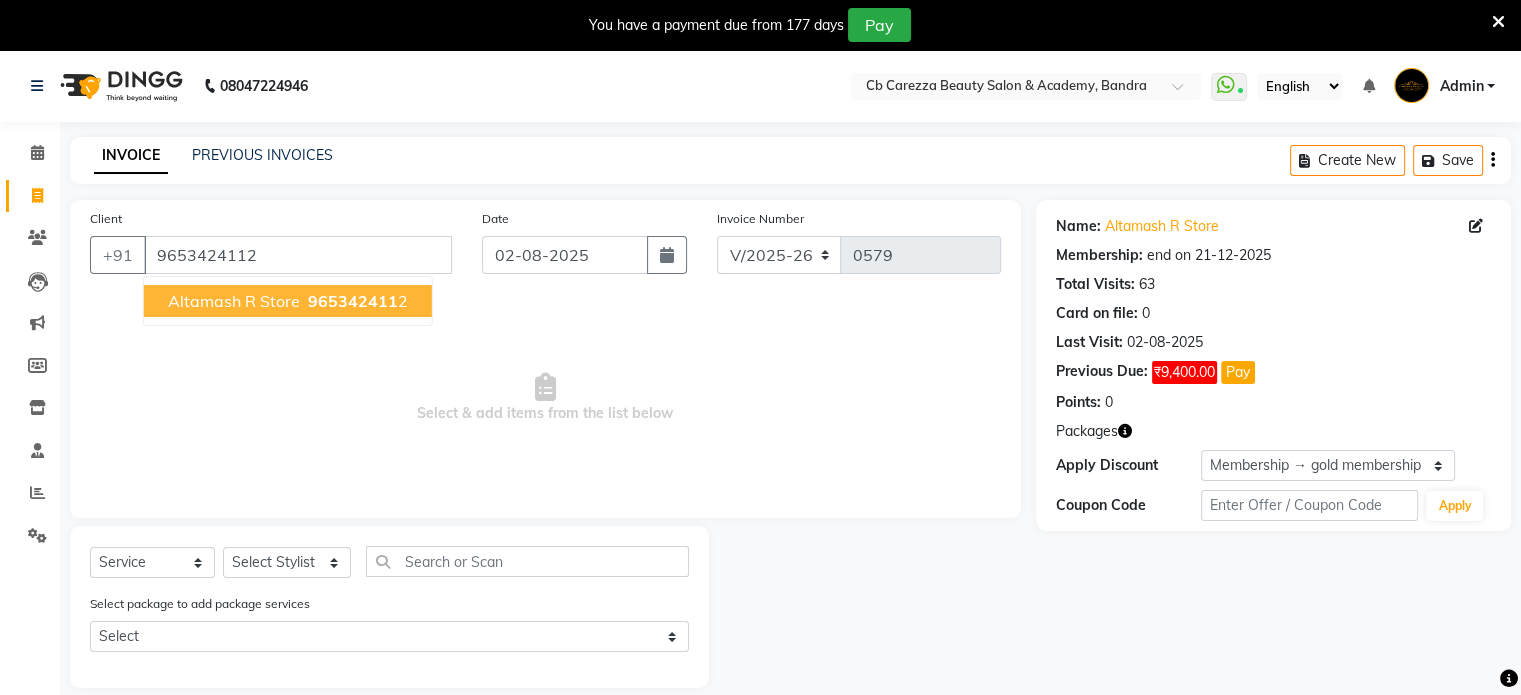 click on "965342411" at bounding box center (353, 301) 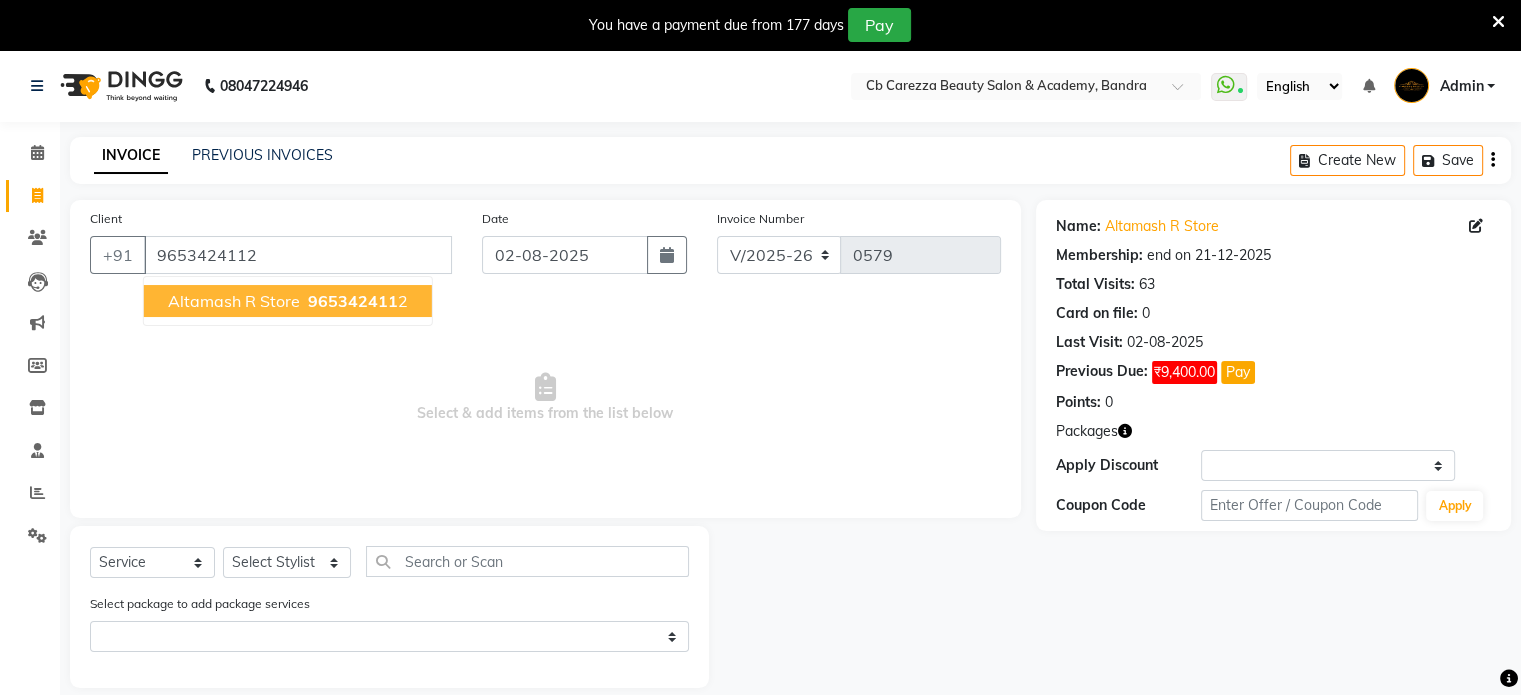 select on "1: Object" 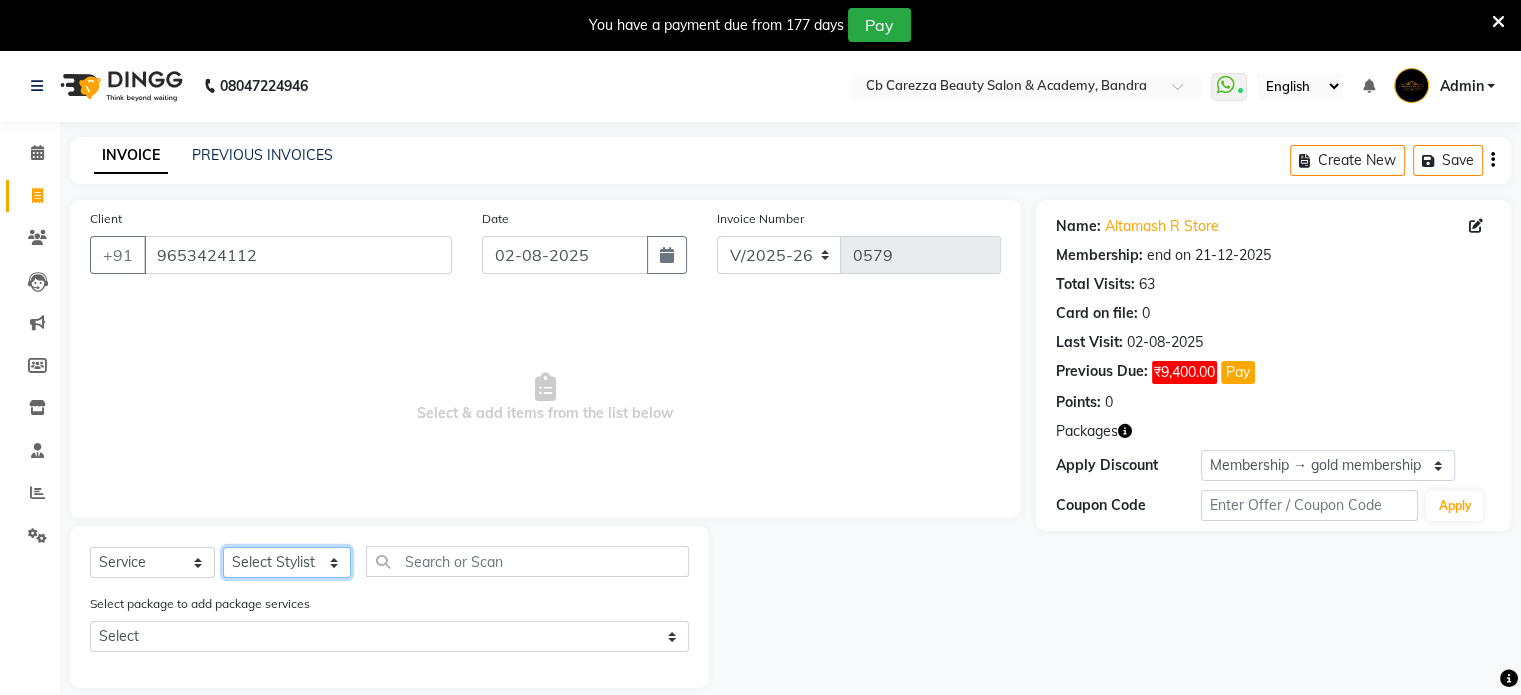 click on "Select Stylist Abulhasan Bimla Jyoti mani - pedi Meena Nail and eyelash Technician Sonia Beautician & Senior Stylist Zaid senior stylist" 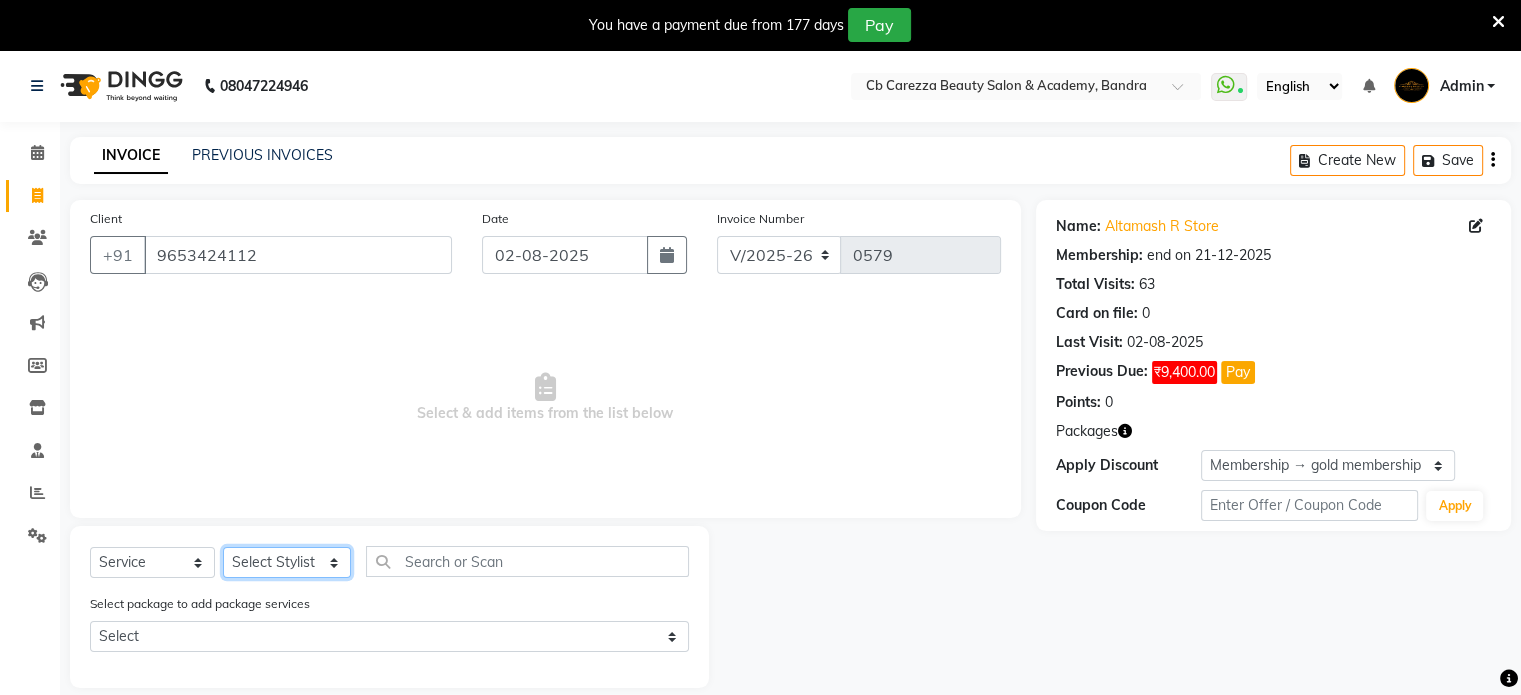 select on "60225" 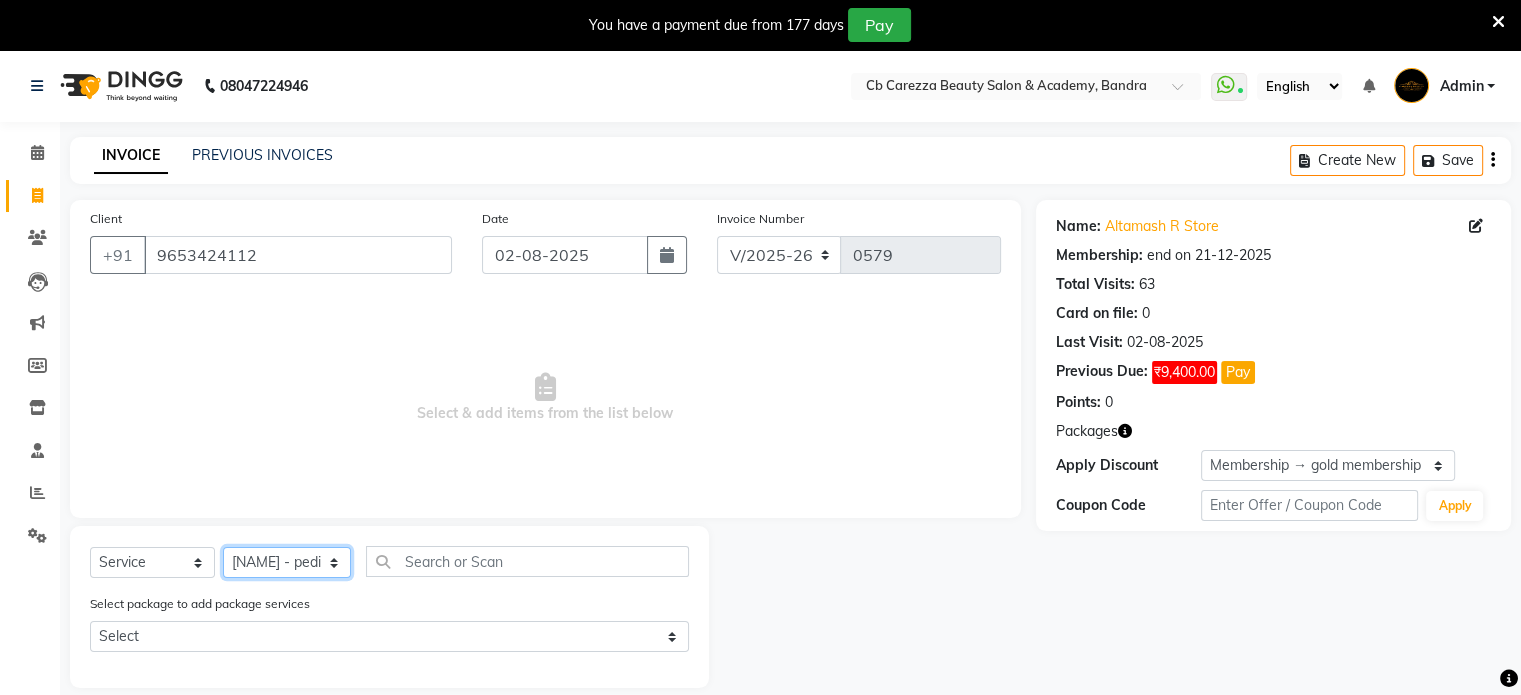 click on "Select Stylist Abulhasan Bimla Jyoti mani - pedi Meena Nail and eyelash Technician Sonia Beautician & Senior Stylist Zaid senior stylist" 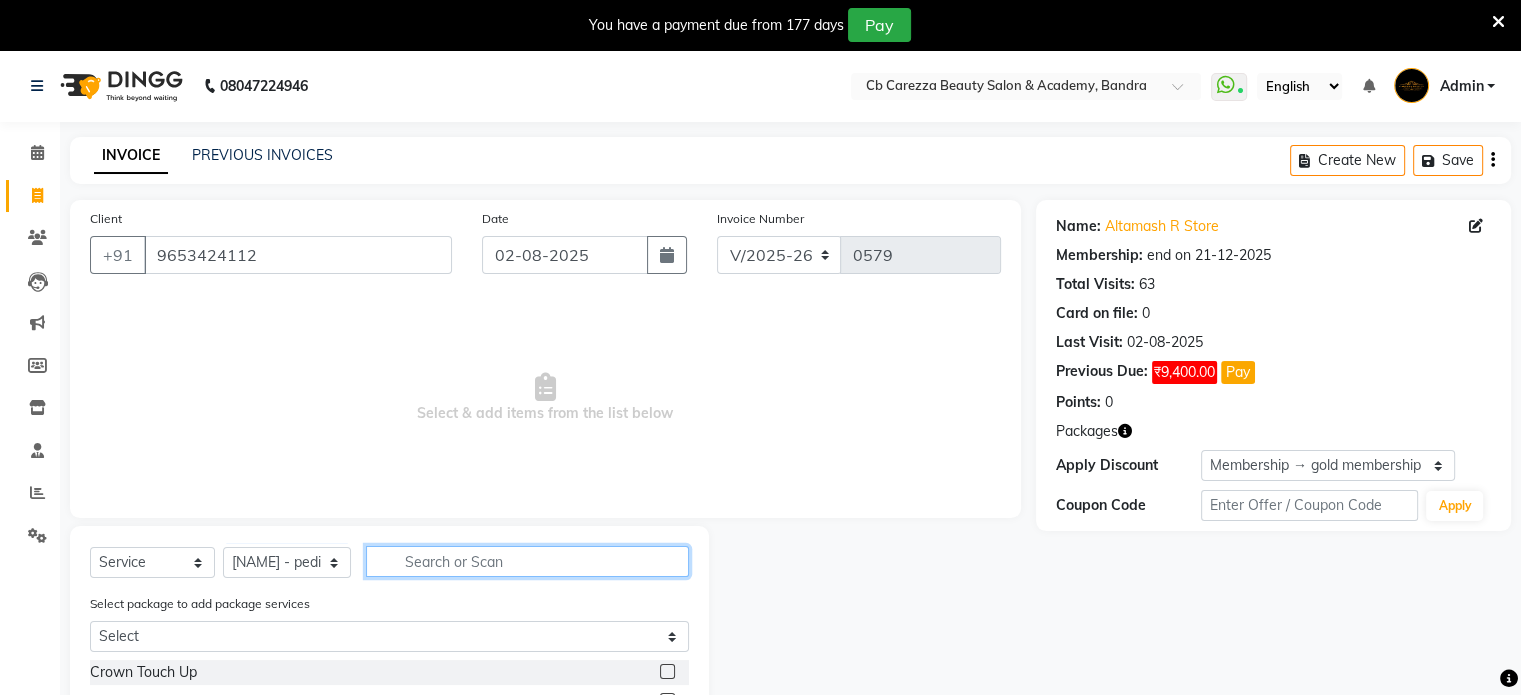 click 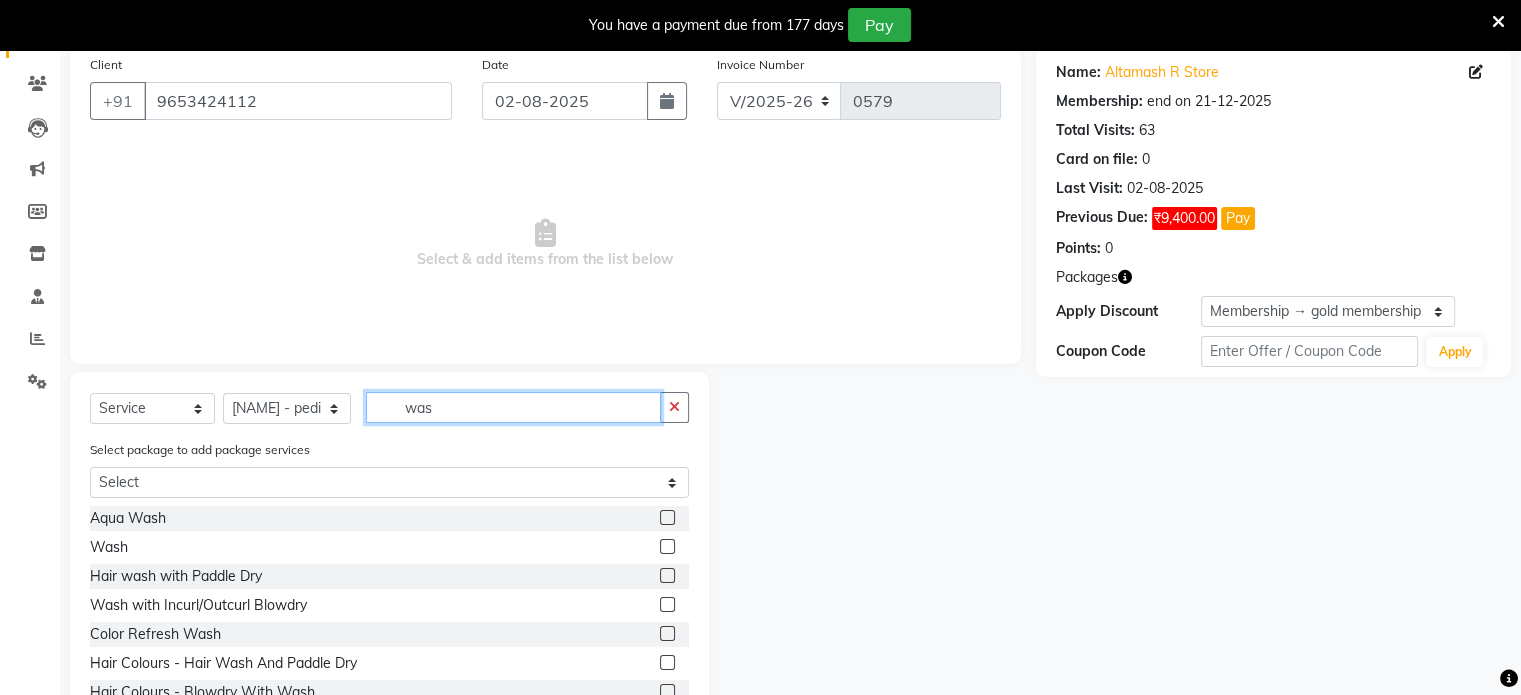 scroll, scrollTop: 204, scrollLeft: 0, axis: vertical 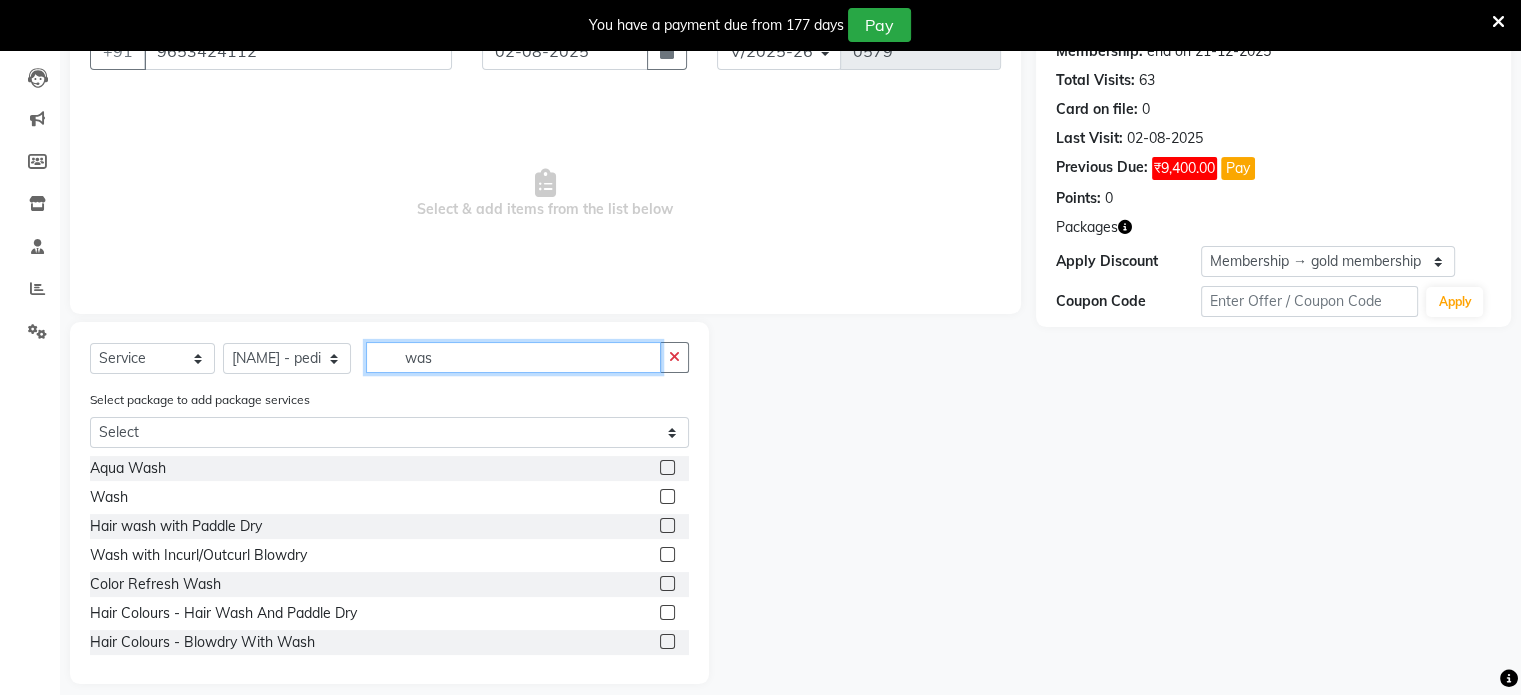 type on "was" 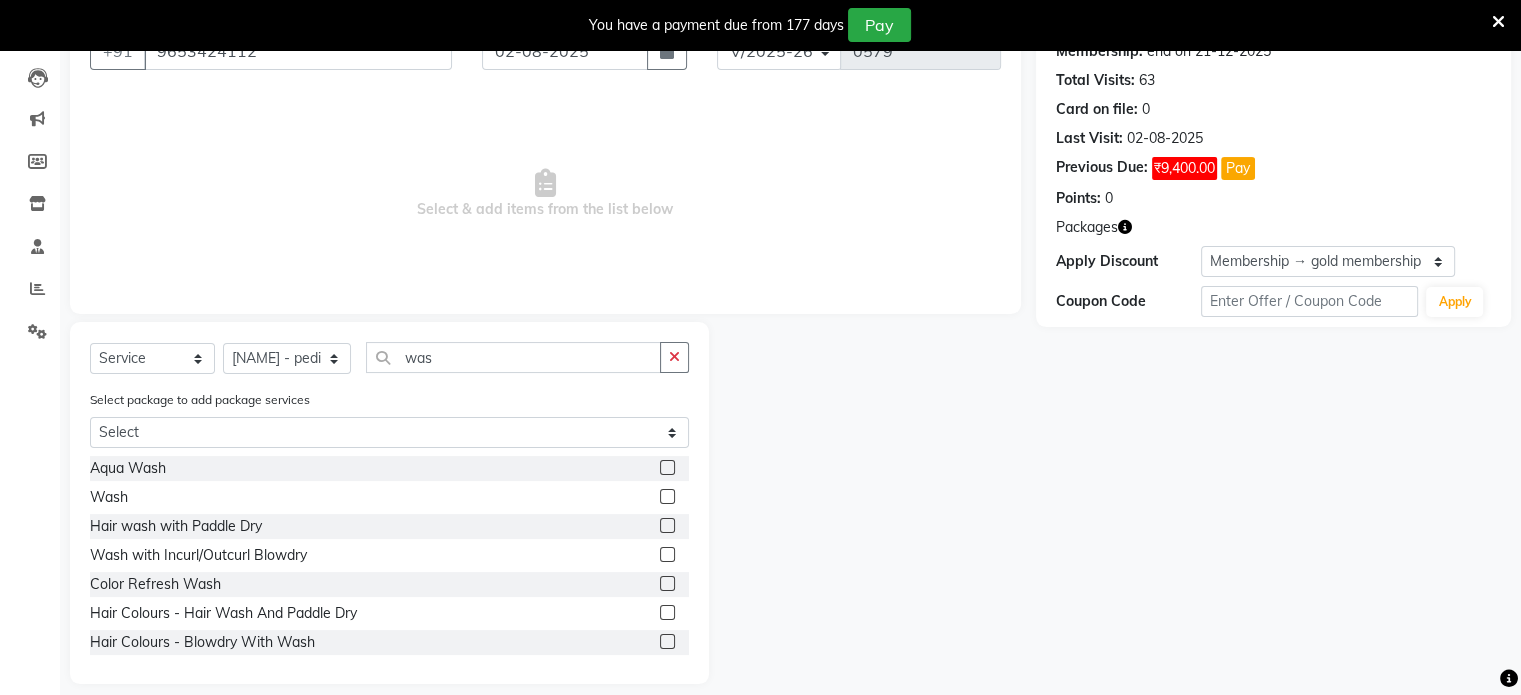 click 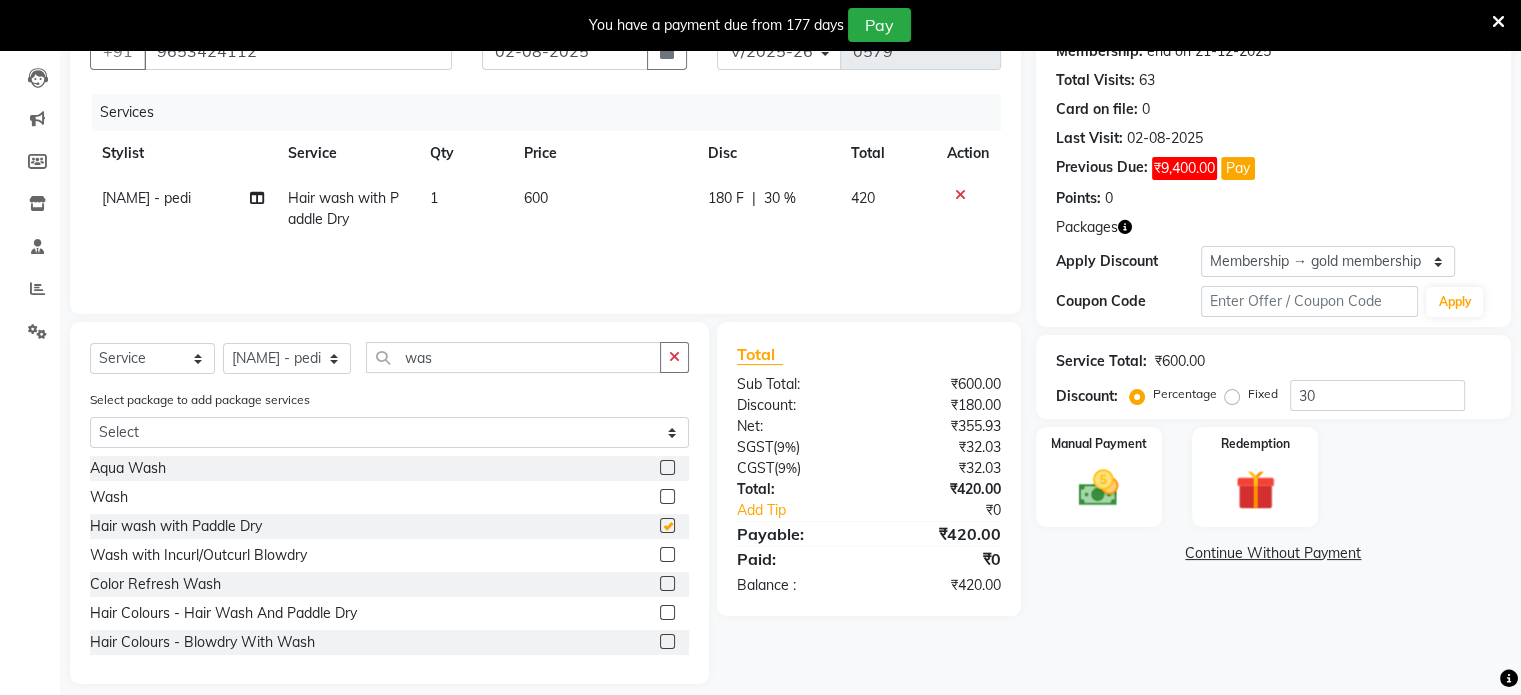 checkbox on "false" 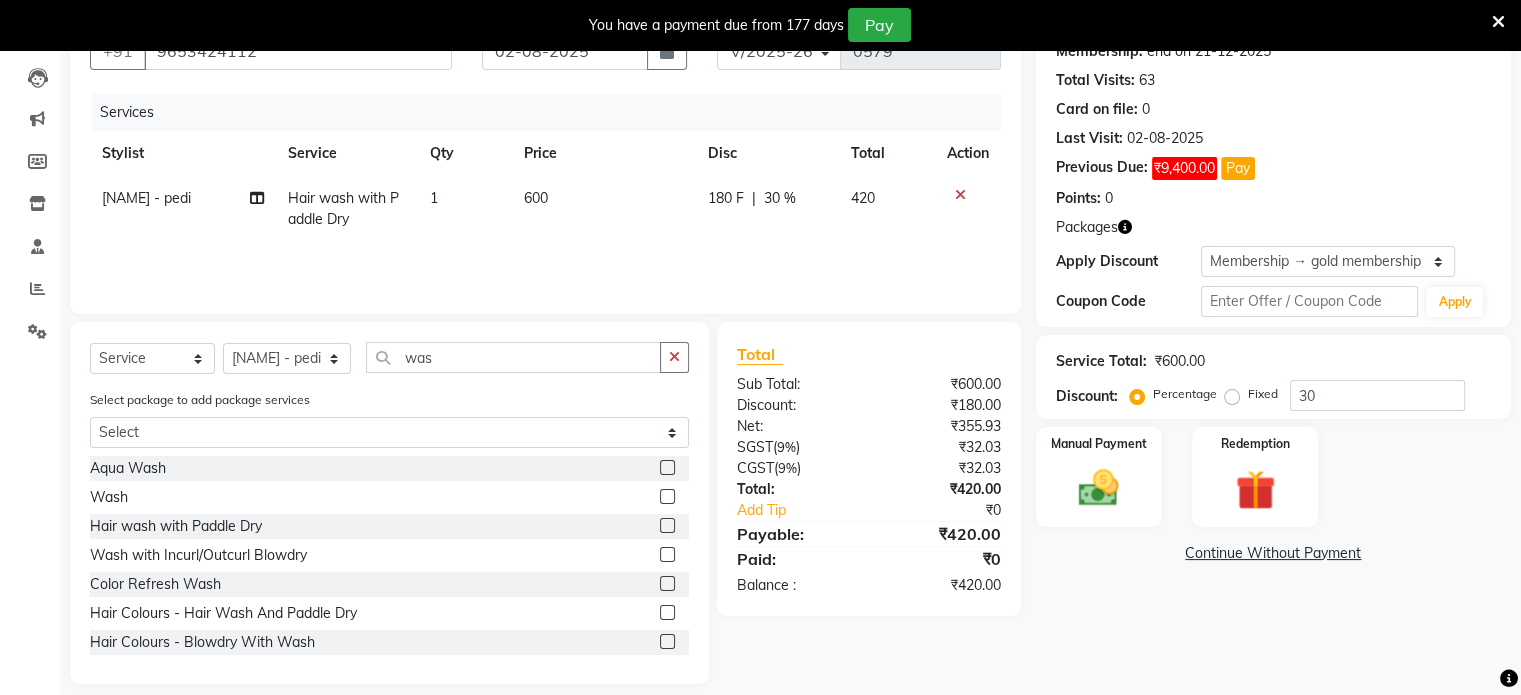 click on "30 %" 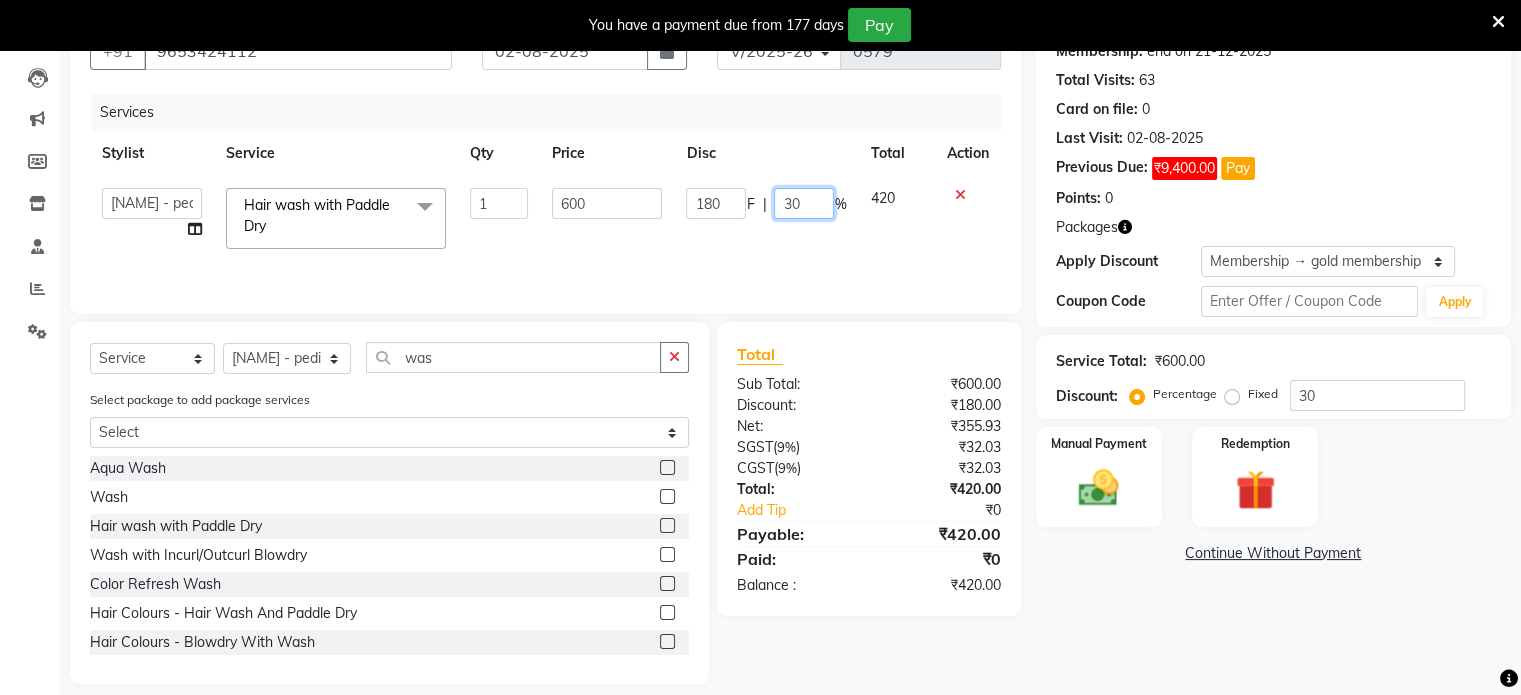 click on "30" 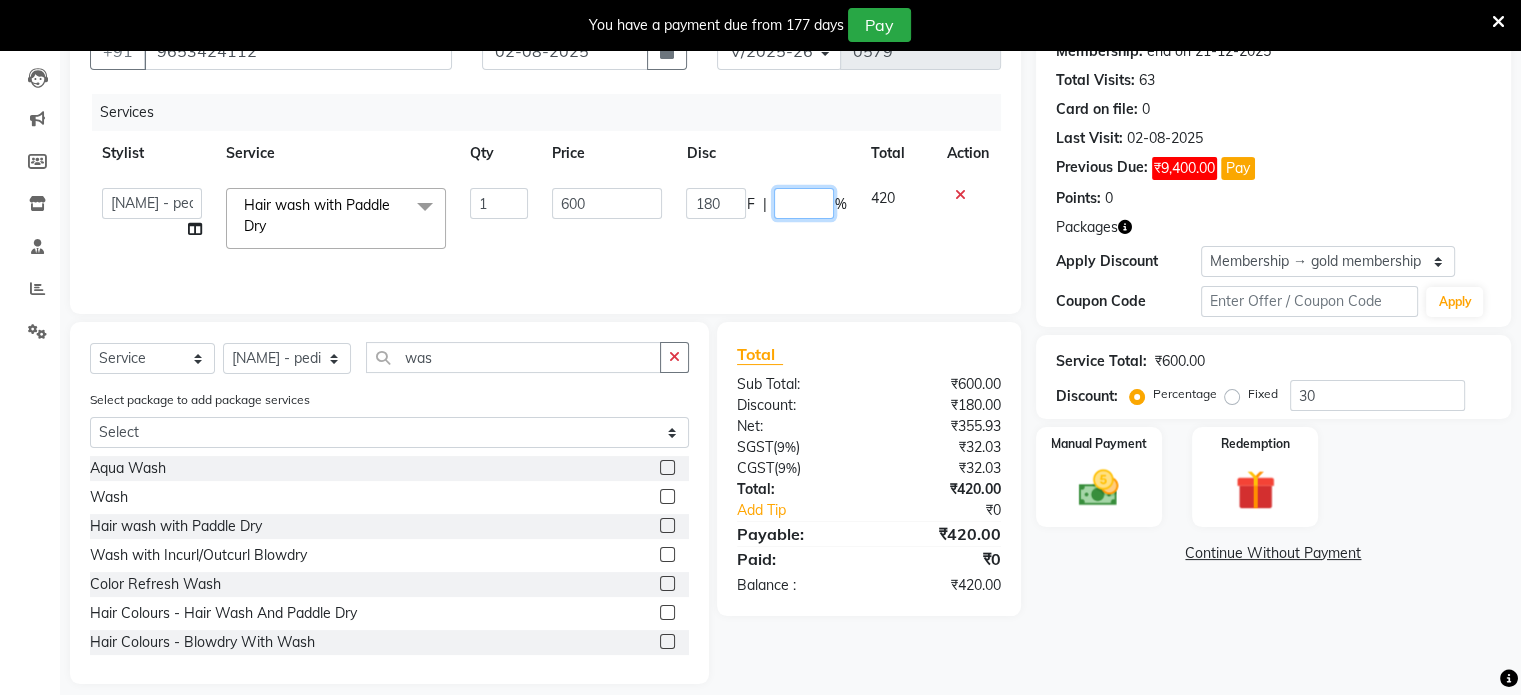 type on "0" 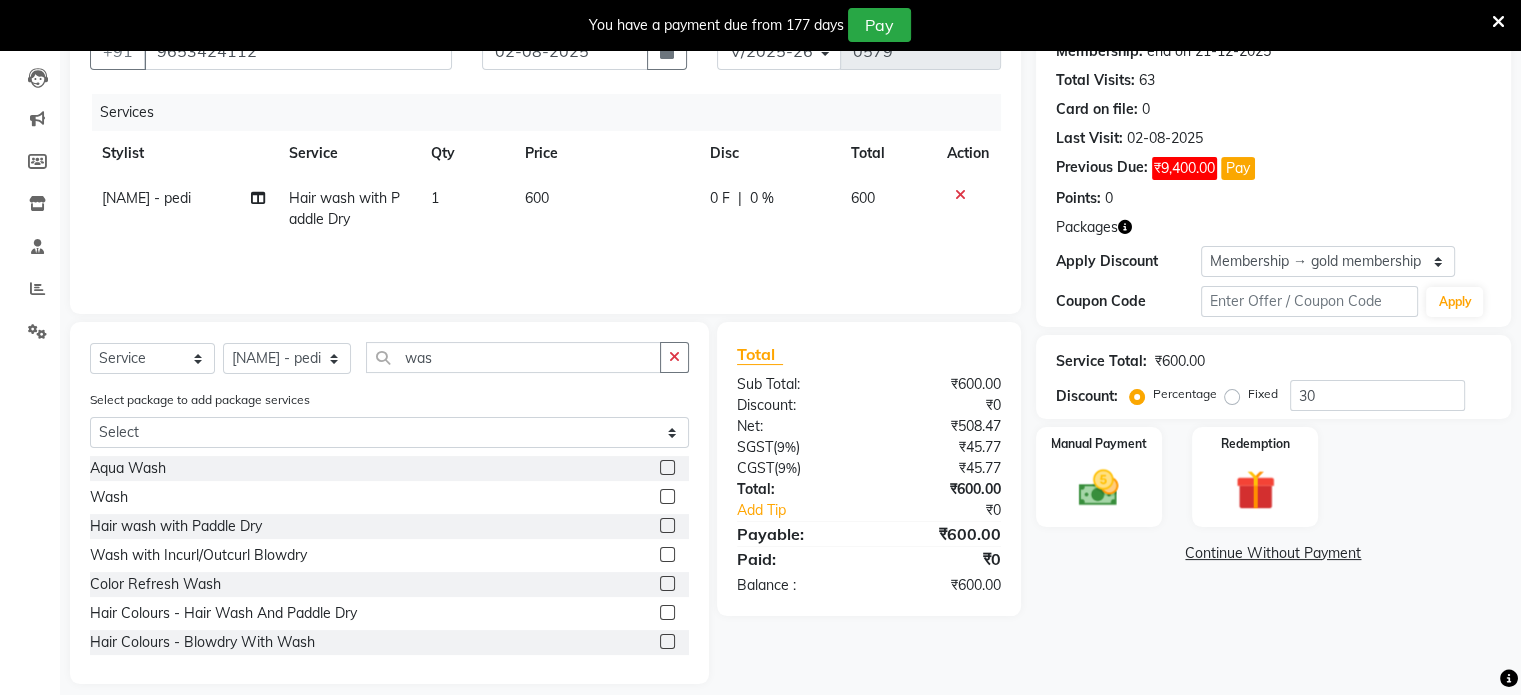 click on "0 F | 0 %" 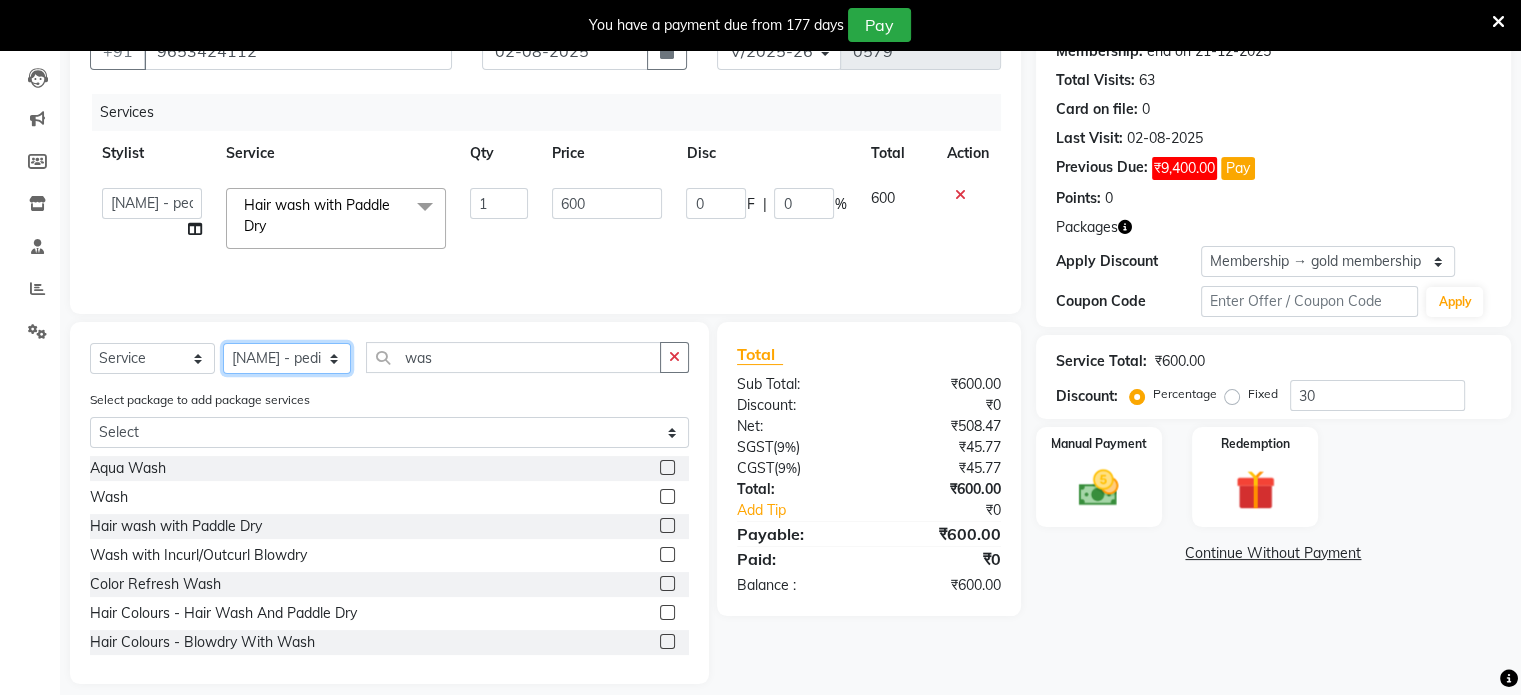 click on "Select Stylist Abulhasan Bimla Jyoti mani - pedi Meena Nail and eyelash Technician Sonia Beautician & Senior Stylist Zaid senior stylist" 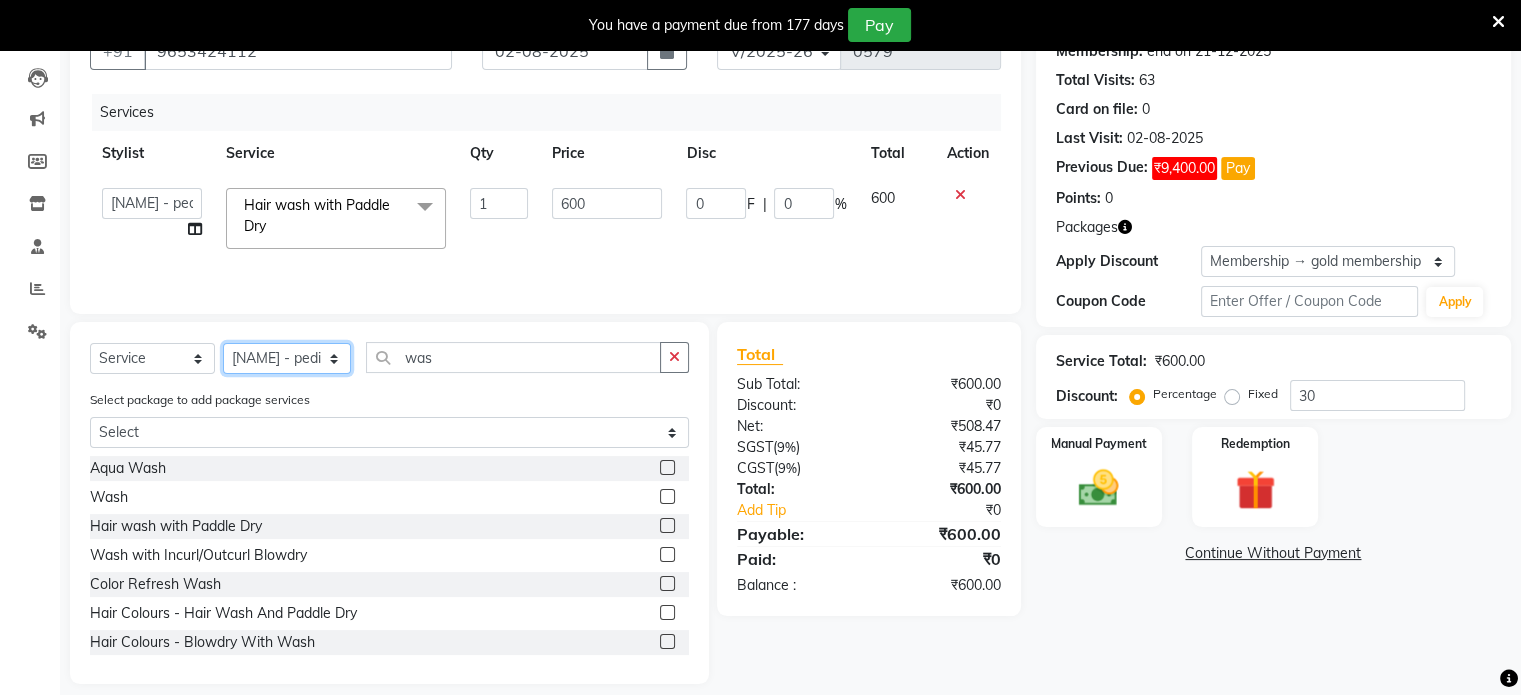 click on "Select Stylist Abulhasan Bimla Jyoti mani - pedi Meena Nail and eyelash Technician Sonia Beautician & Senior Stylist Zaid senior stylist" 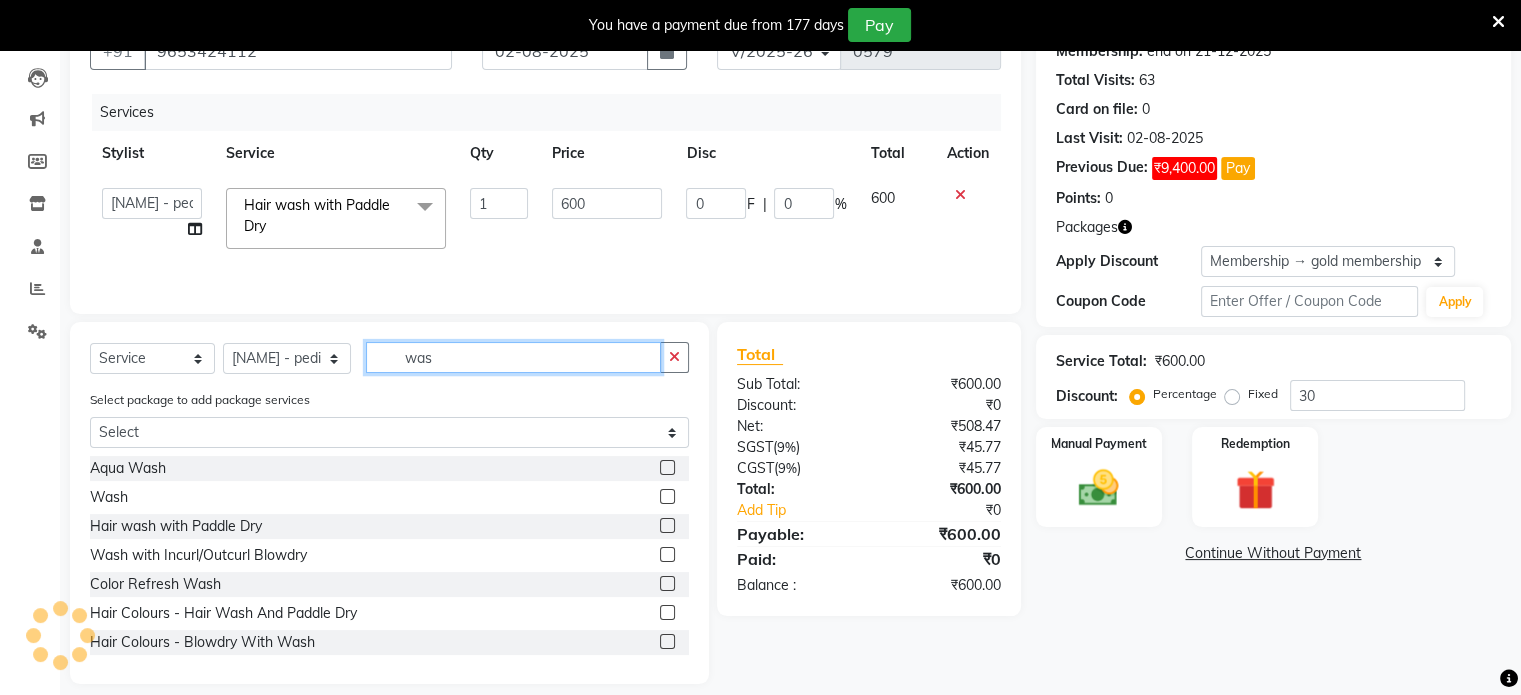 click on "was" 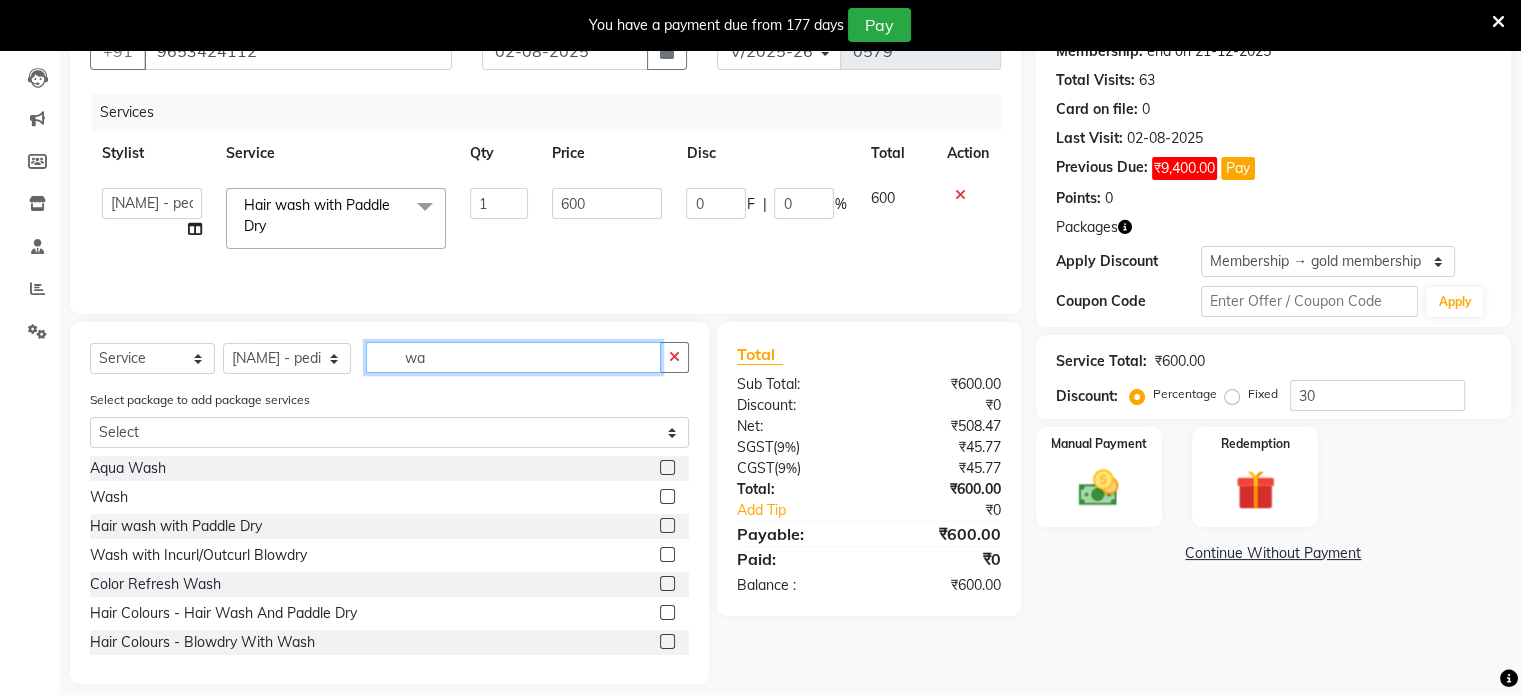 type on "w" 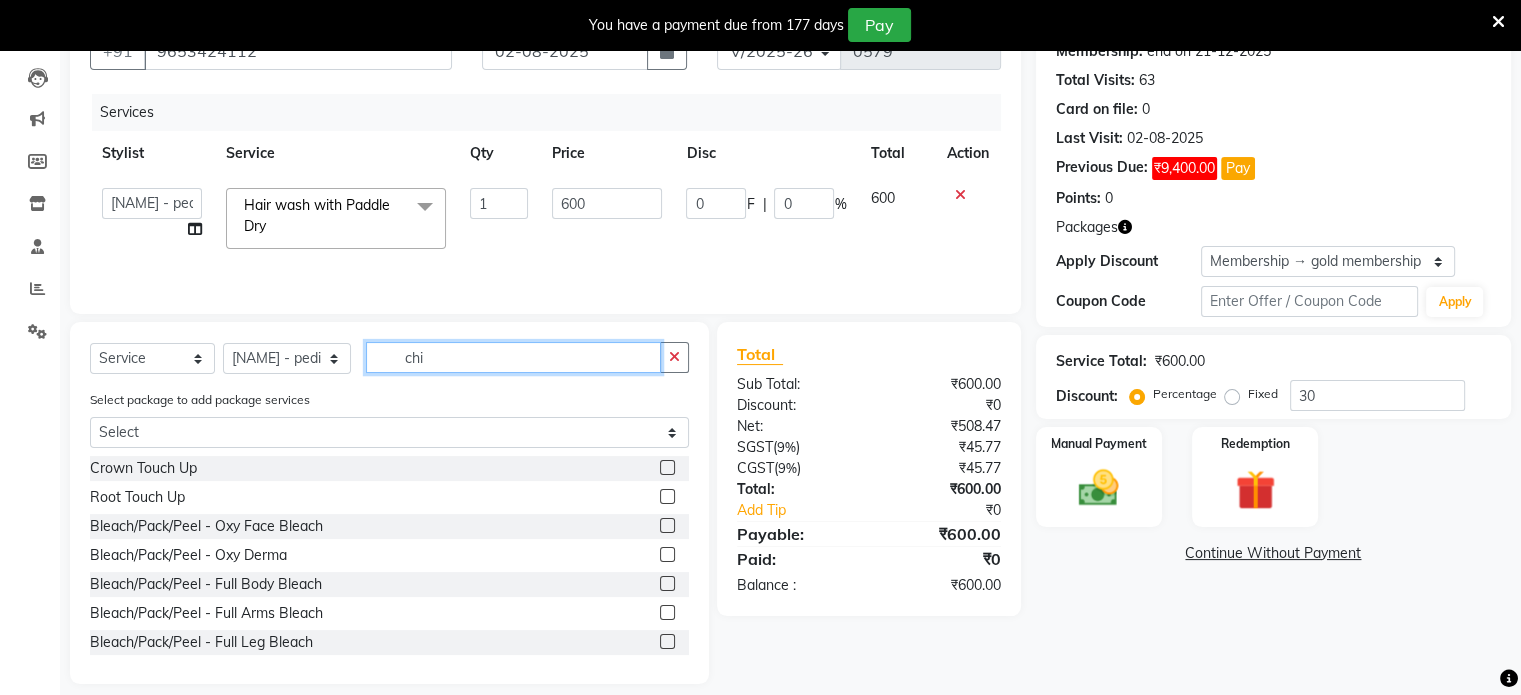 scroll, scrollTop: 155, scrollLeft: 0, axis: vertical 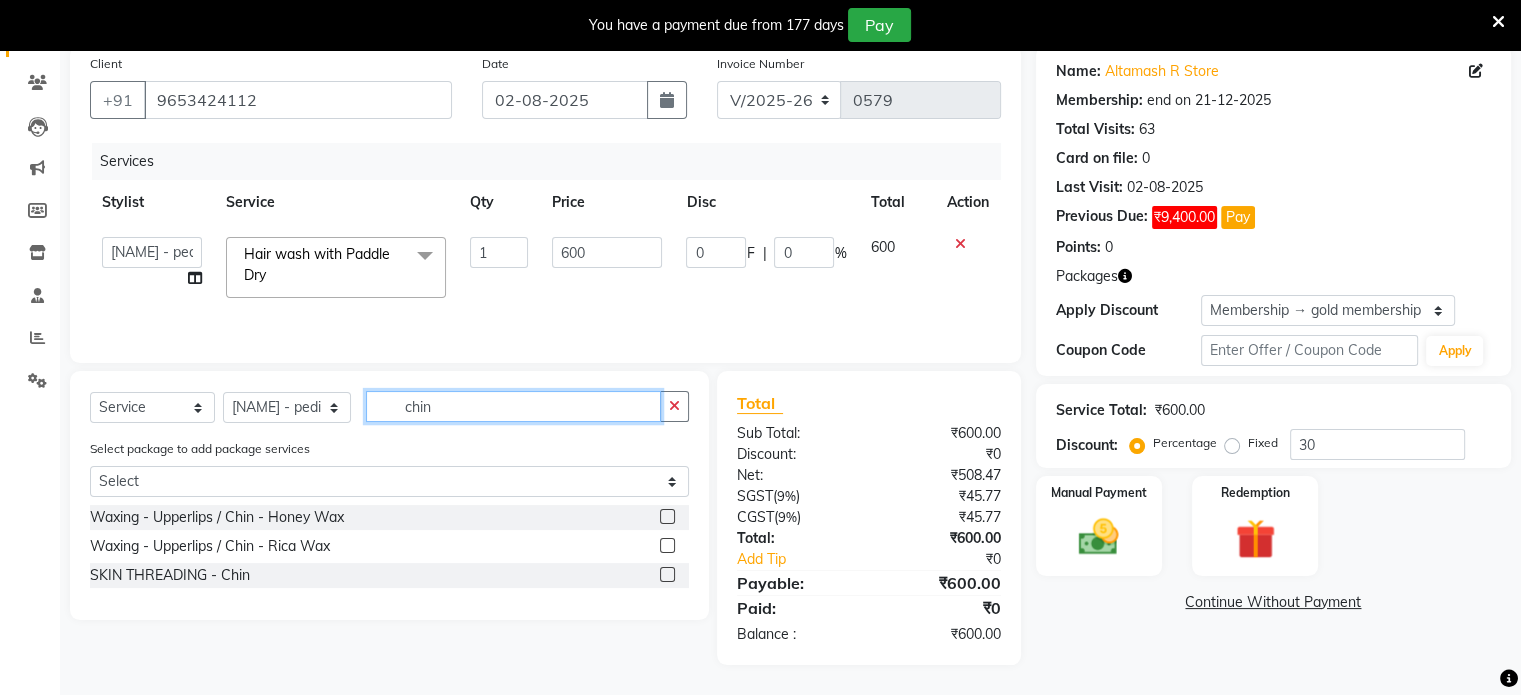 type on "chin" 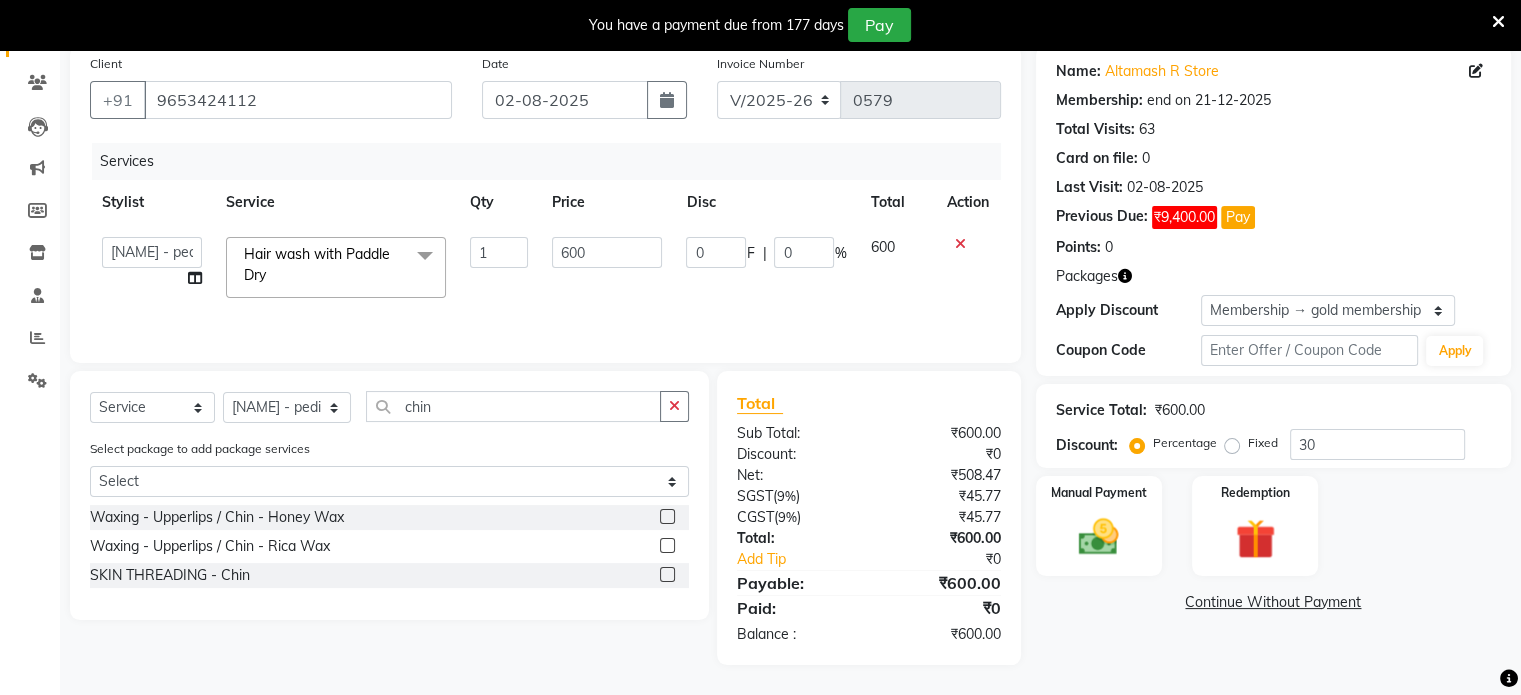 click 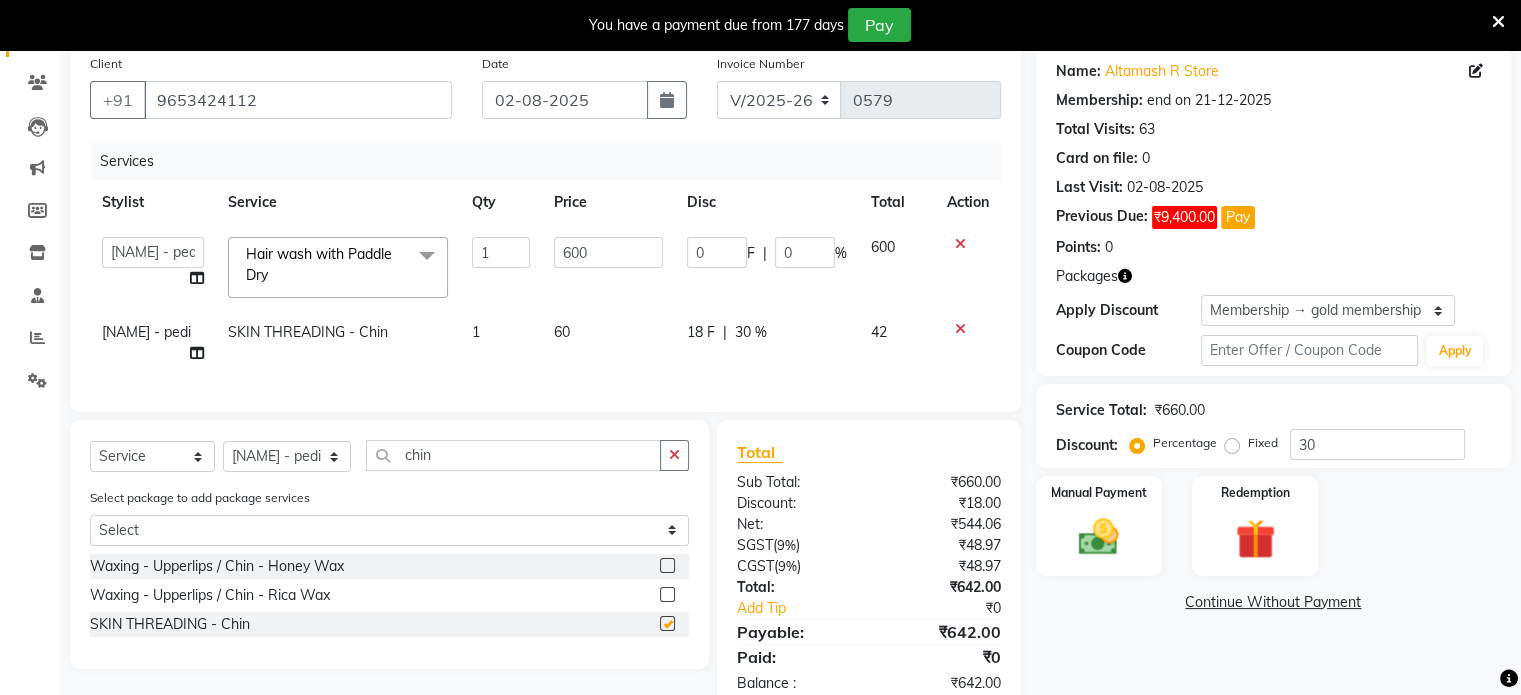 checkbox on "false" 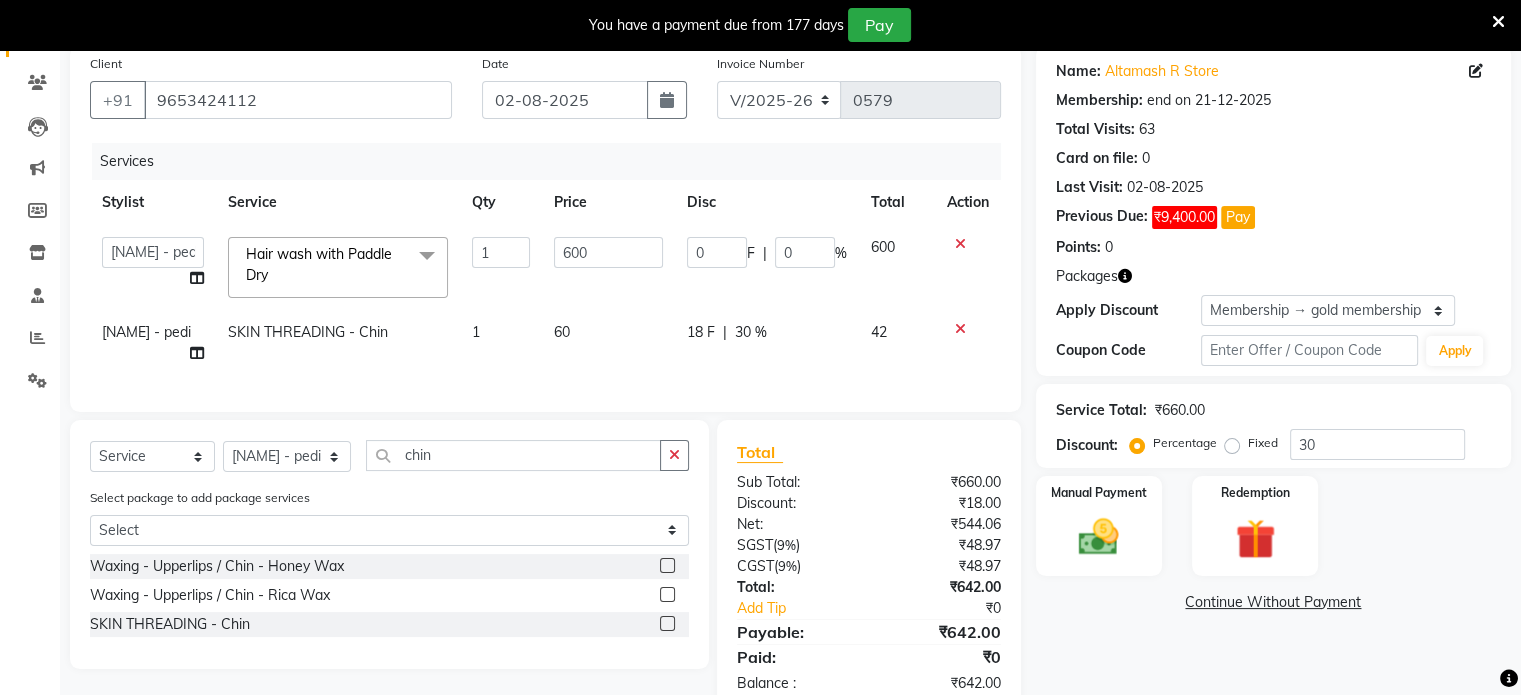 click on "60" 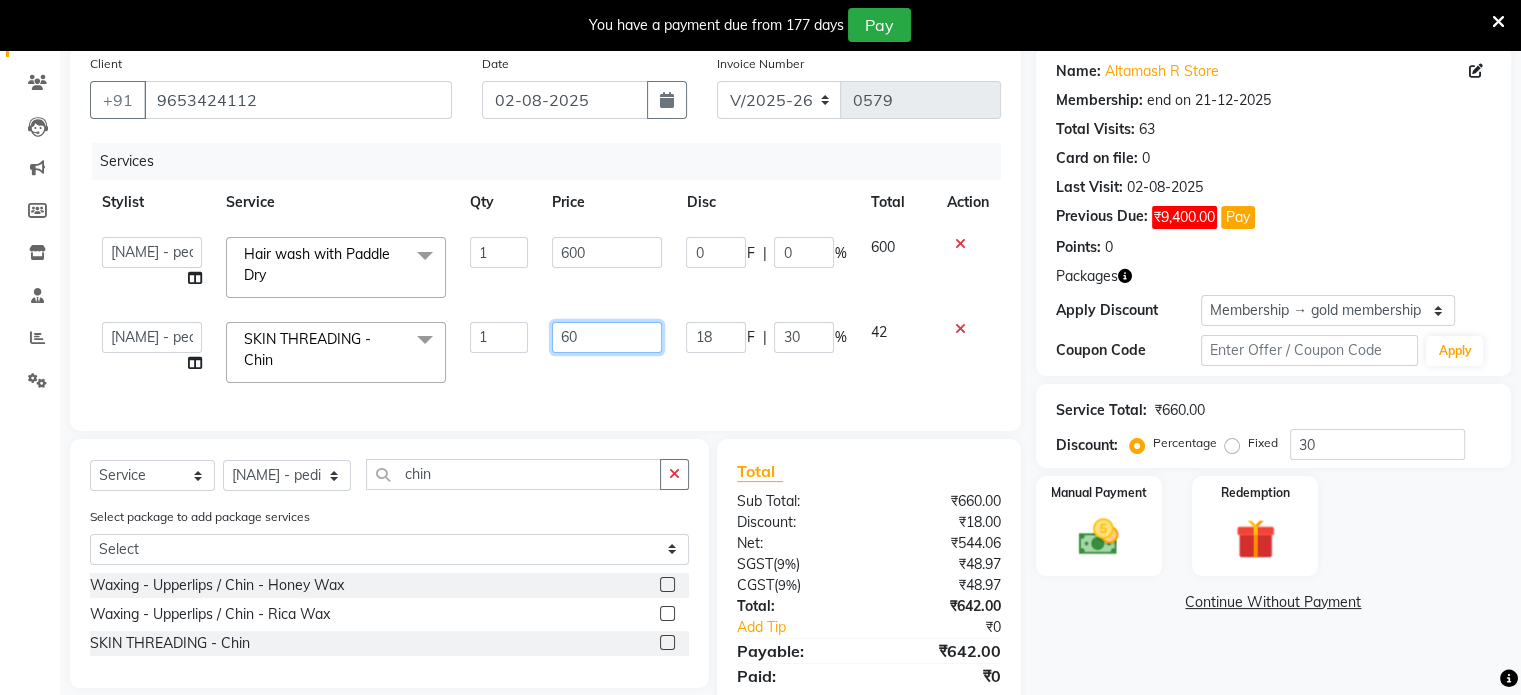 click on "60" 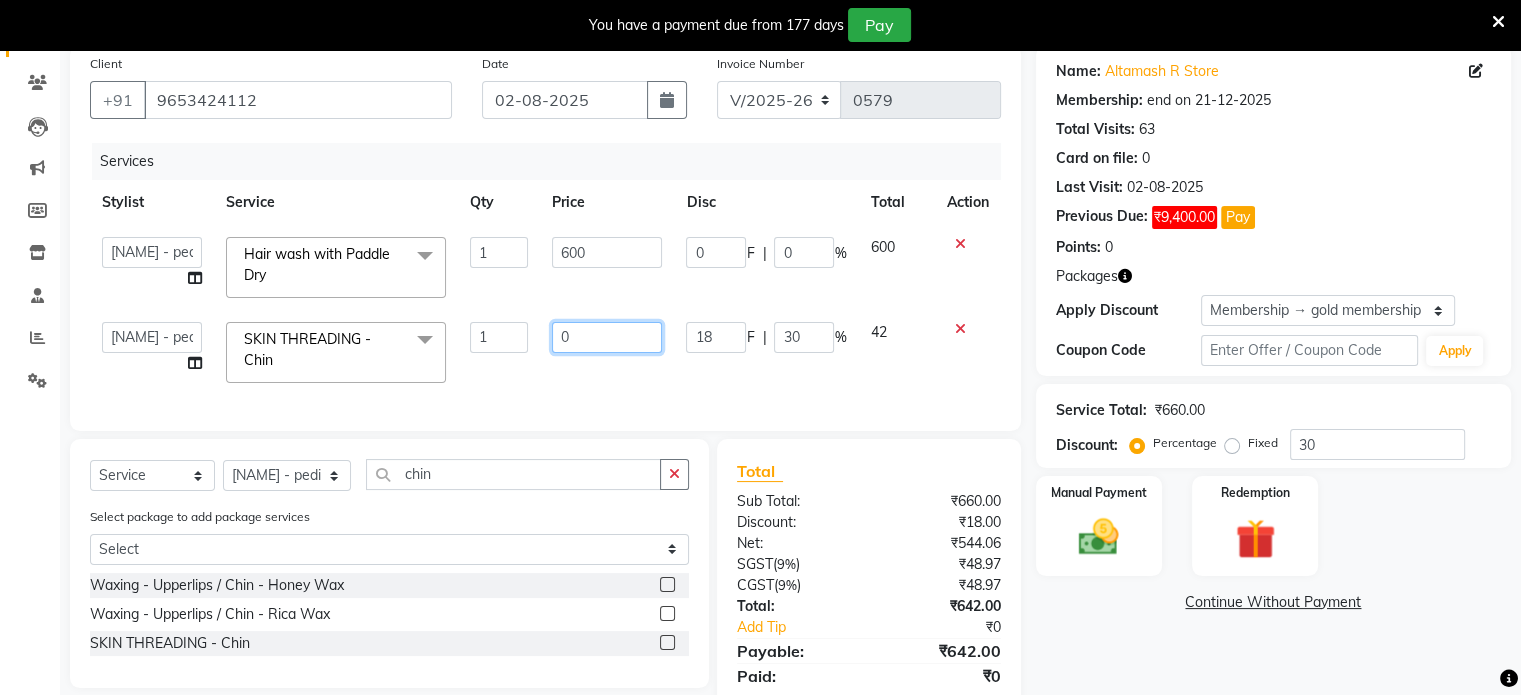 type on "50" 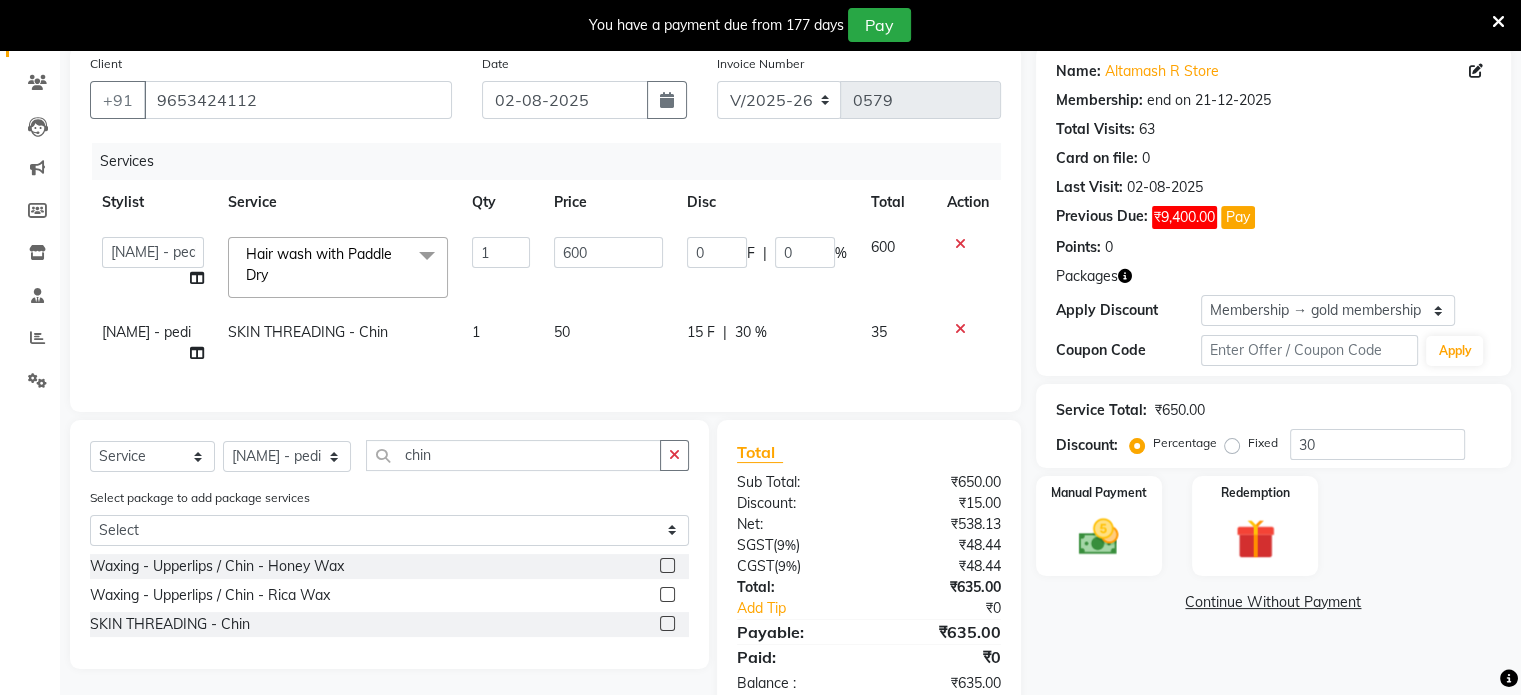 click on "50" 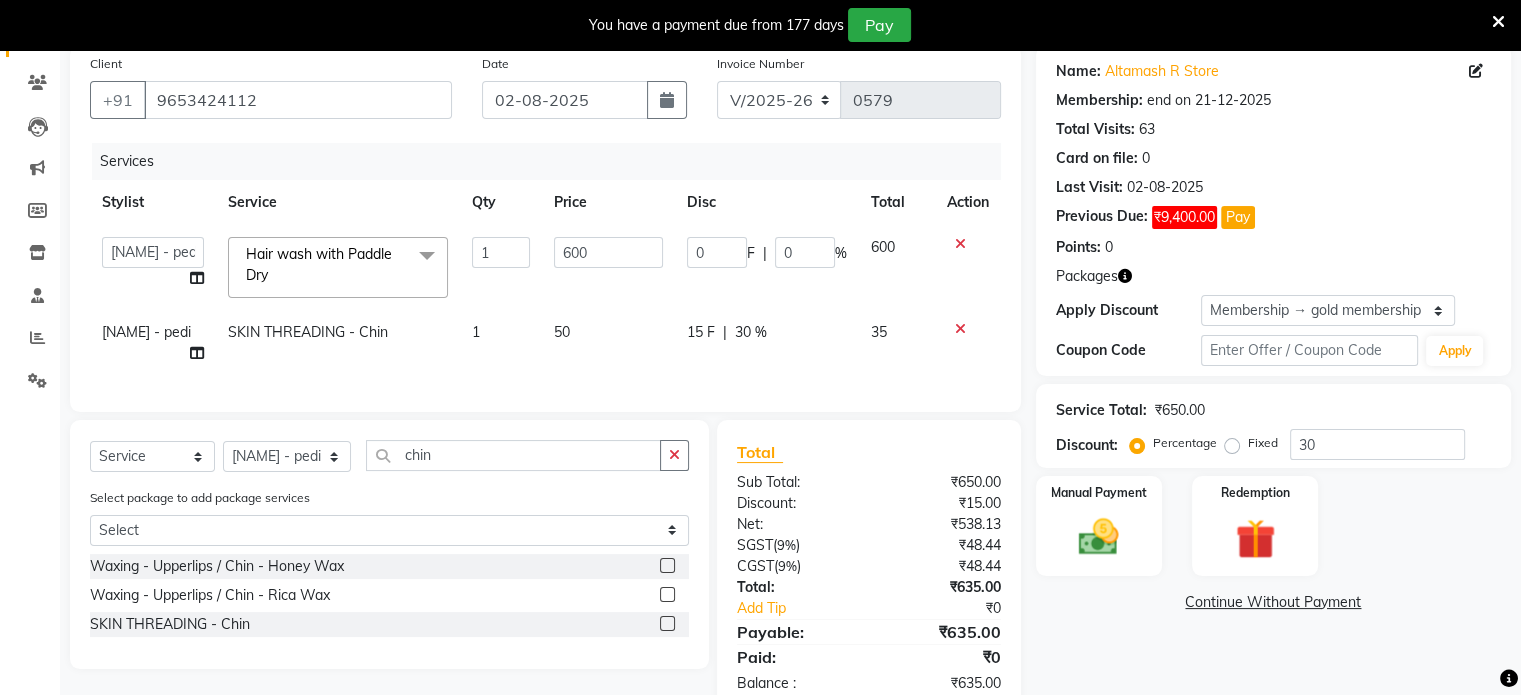 select on "60225" 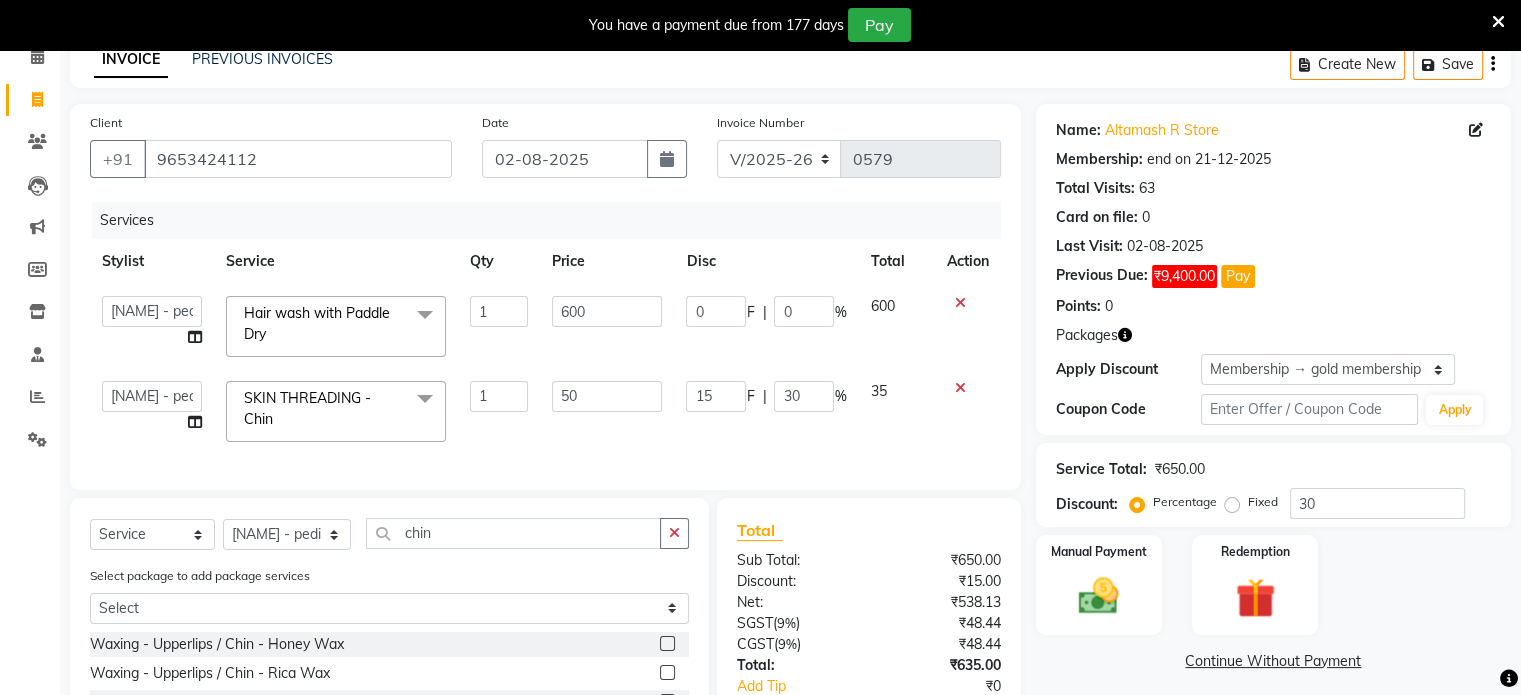 scroll, scrollTop: 96, scrollLeft: 0, axis: vertical 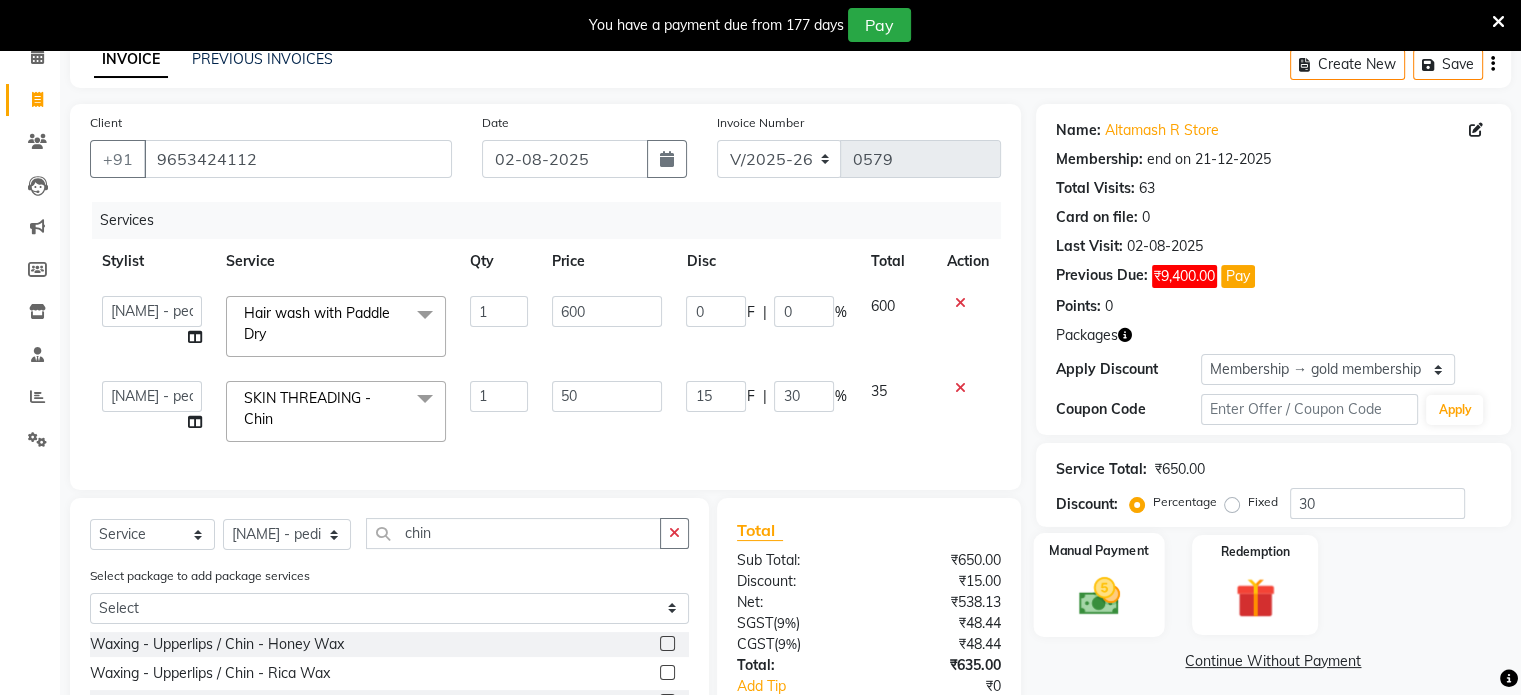click 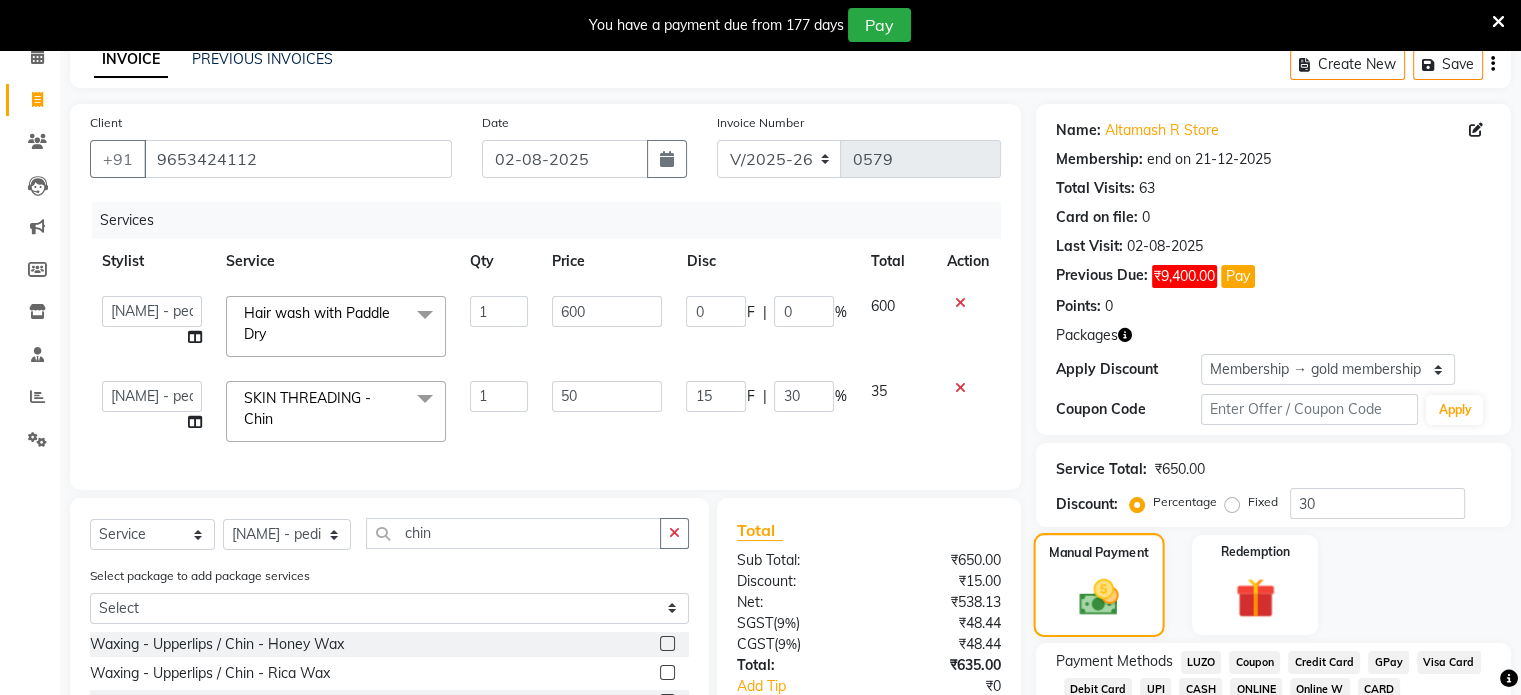scroll, scrollTop: 237, scrollLeft: 0, axis: vertical 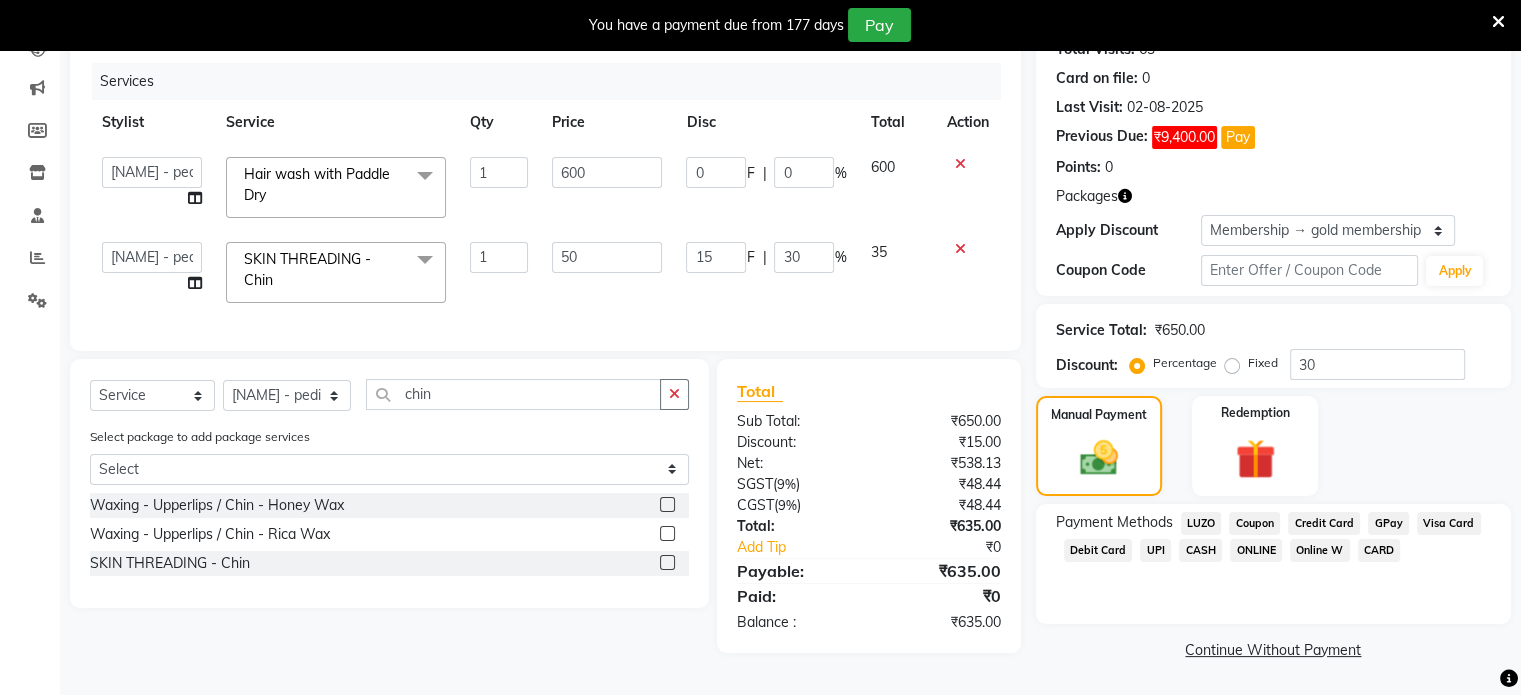 click on "GPay" 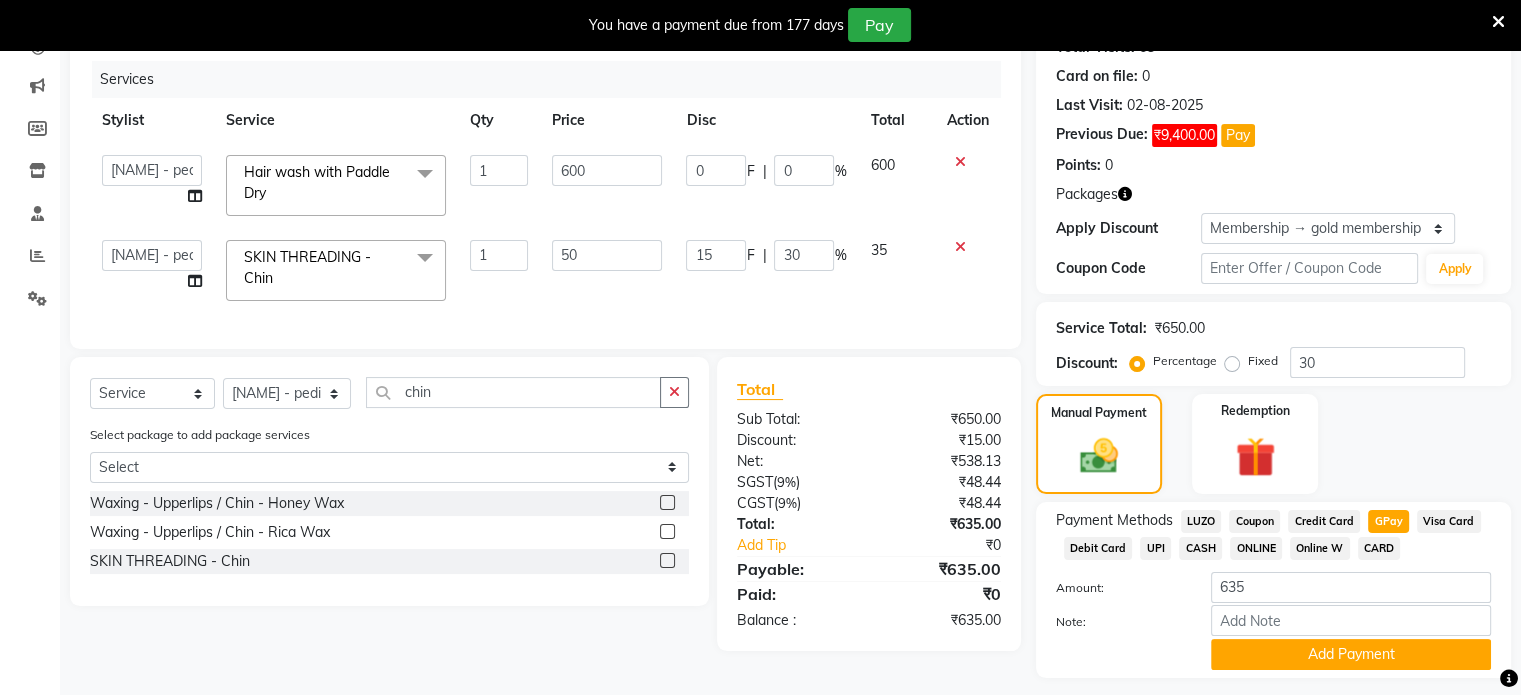 scroll, scrollTop: 292, scrollLeft: 0, axis: vertical 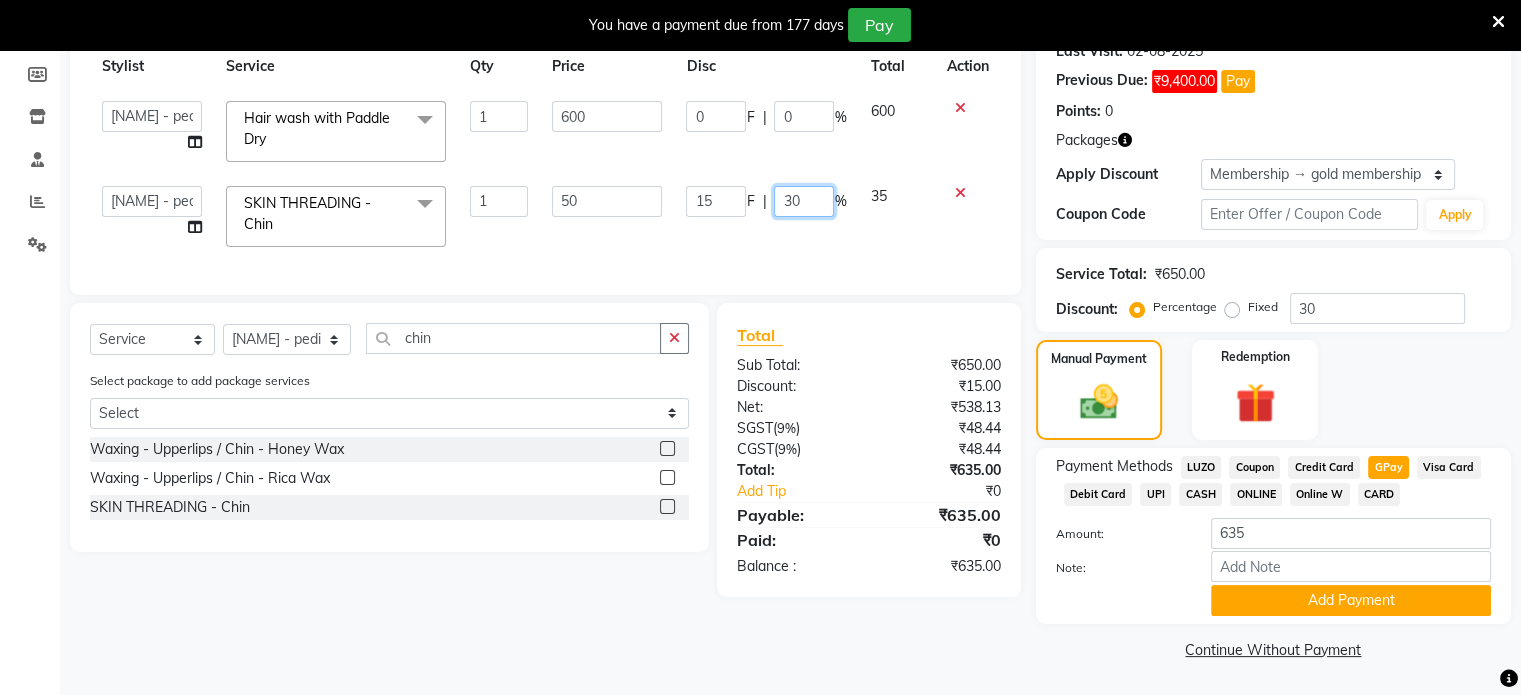 click on "30" 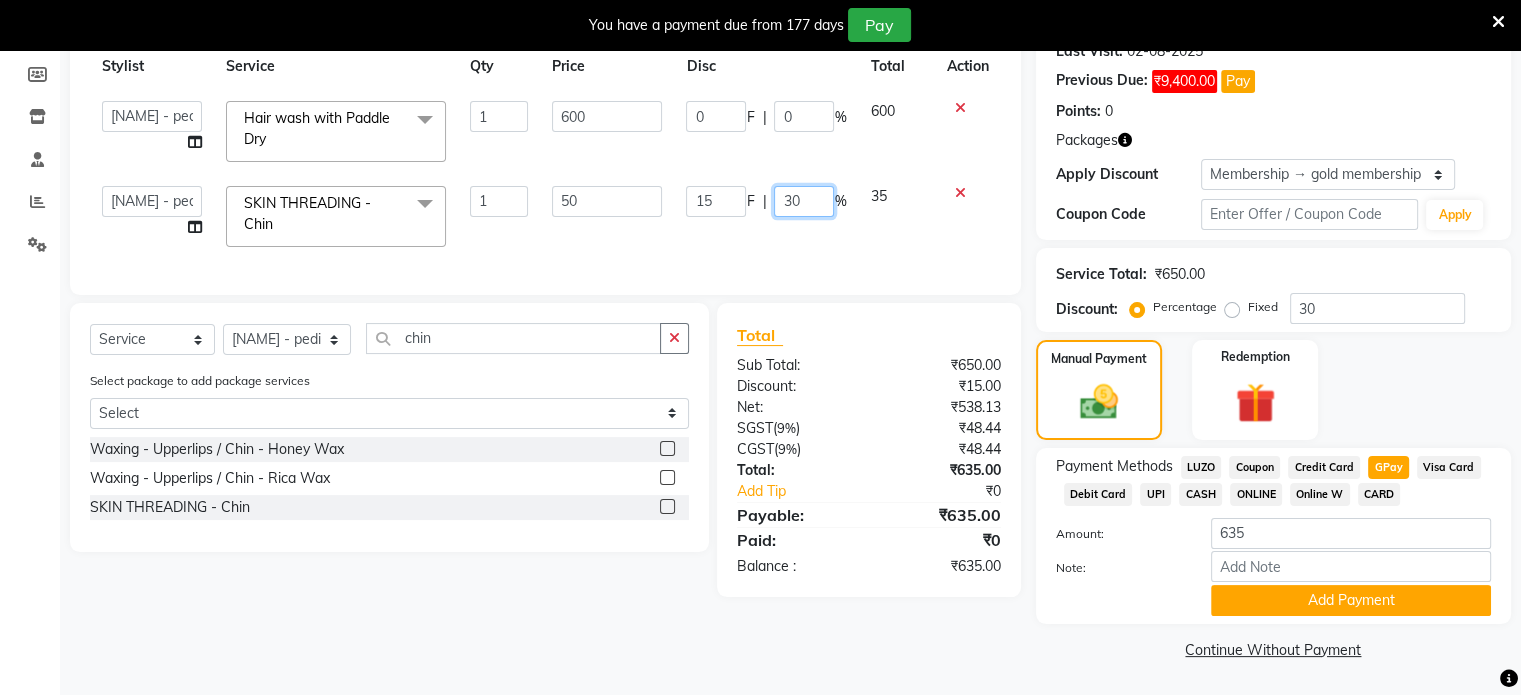 type on "0" 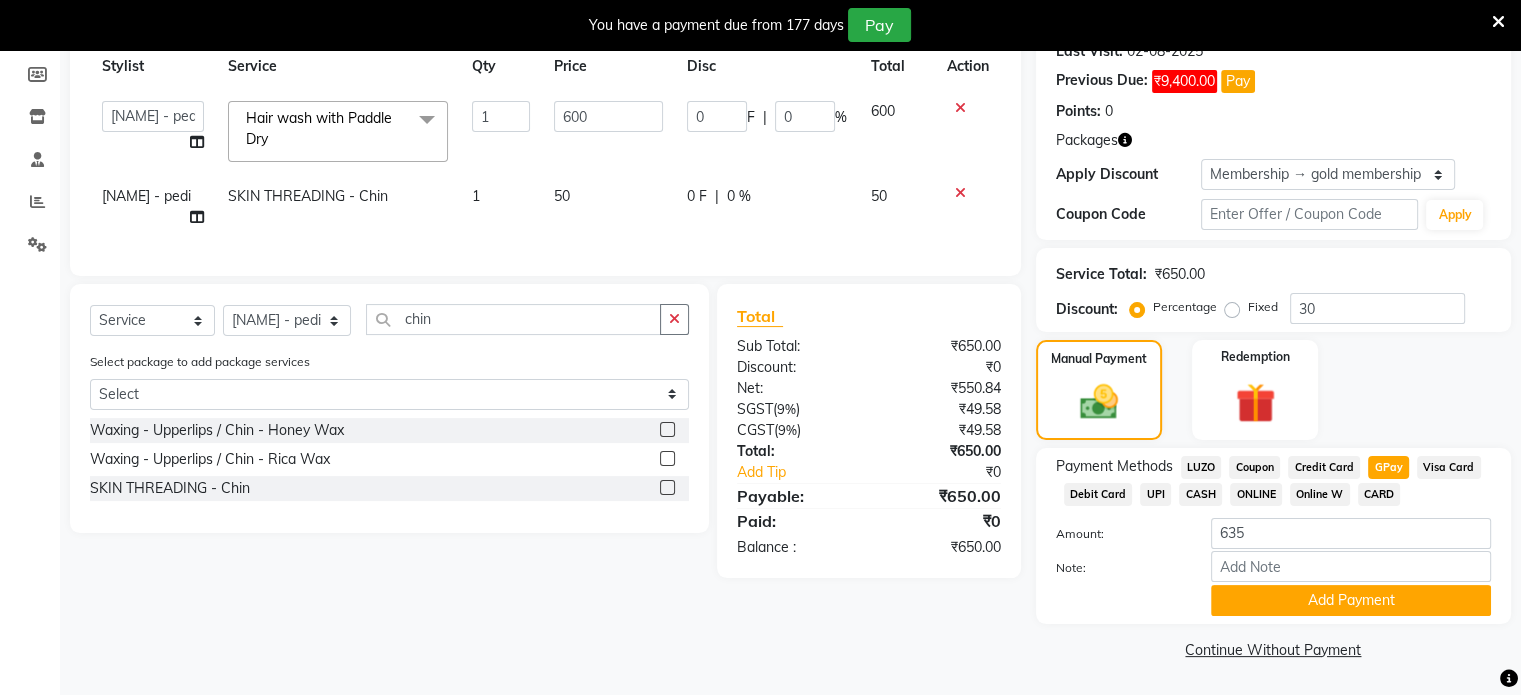 click on "Services Stylist Service Qty Price Disc Total Action  Abulhasan   Bimla   Jyoti mani - pedi   Meena Nail and eyelash Technician   Sonia Beautician & Senior Stylist   Zaid senior stylist  Hair wash with Paddle Dry  x Crown Touch Up Global Color Highlight Root Touch Up Keratine Treatment Nano Plastia Qod Treatment Hair Botox Hair Cysteine Treatment Colour (Per Streak) Hair cut tip Aqua treatment Shoulder length Aqua treatment below shoulder Aqua treatment waist Hair Tinsel Aqua Wash Trimming Fringe Cut Girl (Kid) Wash Paddle Dry Hair wash with Paddle Dry Incurl/Outcurl Blowdry Wash with Incurl/Outcurl Blowdry Color Refresh Wash Smoothening Aqua Gold Treatment Hair Colours - Hair Wash And Paddle Dry Hair Colours - Blowdry With Wash Hair Colours - Blow Dry Without Wash Hair Colours - Ironing / Hair Colours - Tongs Curls Hair Colours - Hair Cut (Id Upto 12yrs) Without Wash Mehndi Face Clean Up - Basic Clean Up Face Clean Up - Fruitilicious: Grape Extract Face Clean Up - White & Bright With Glycoside SPA - Shea 18" 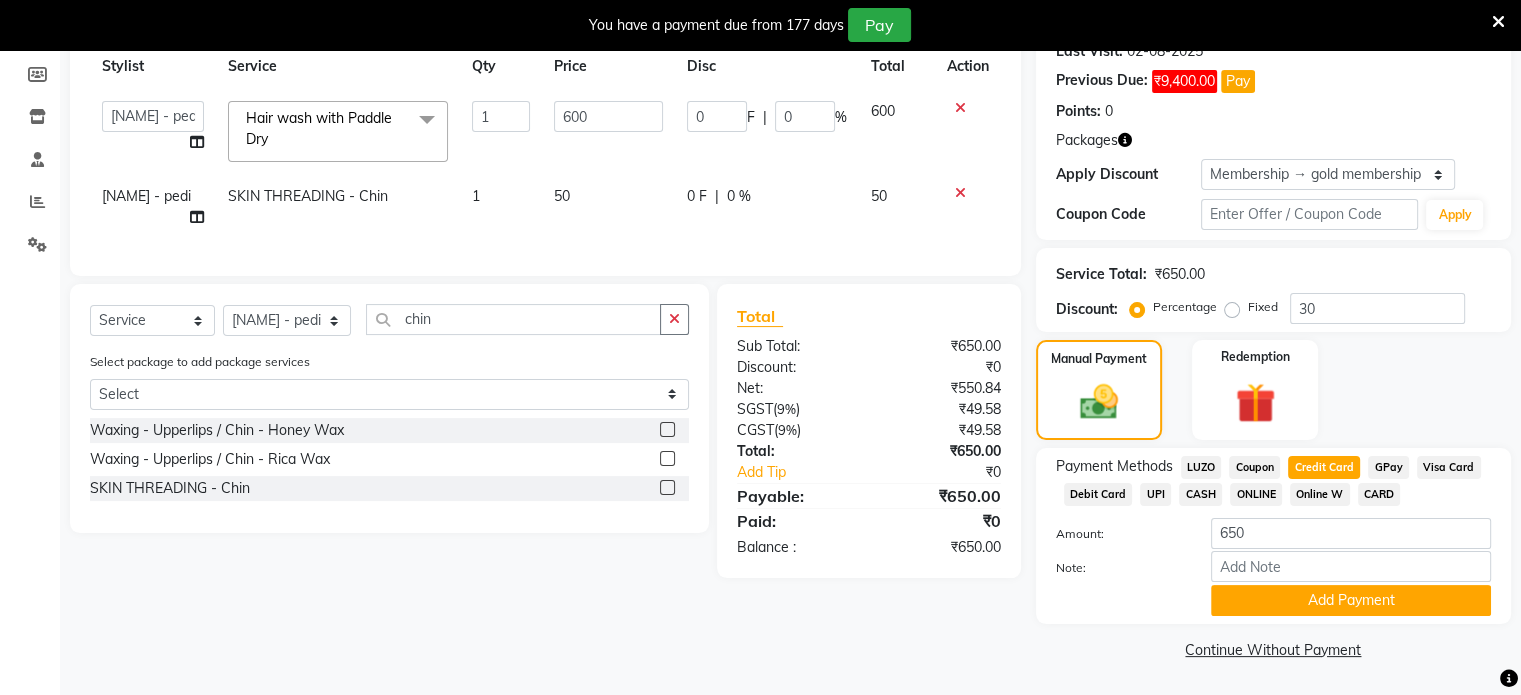 click on "GPay" 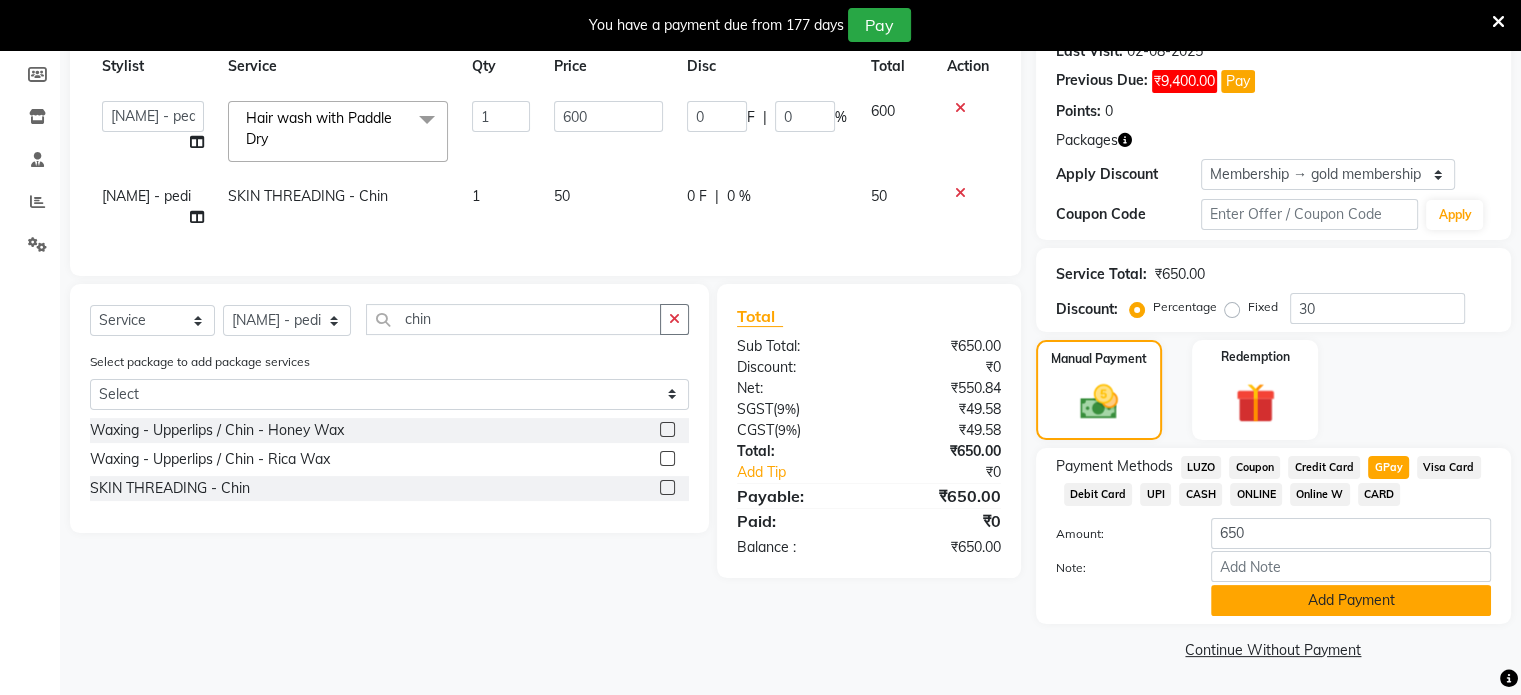 click on "Add Payment" 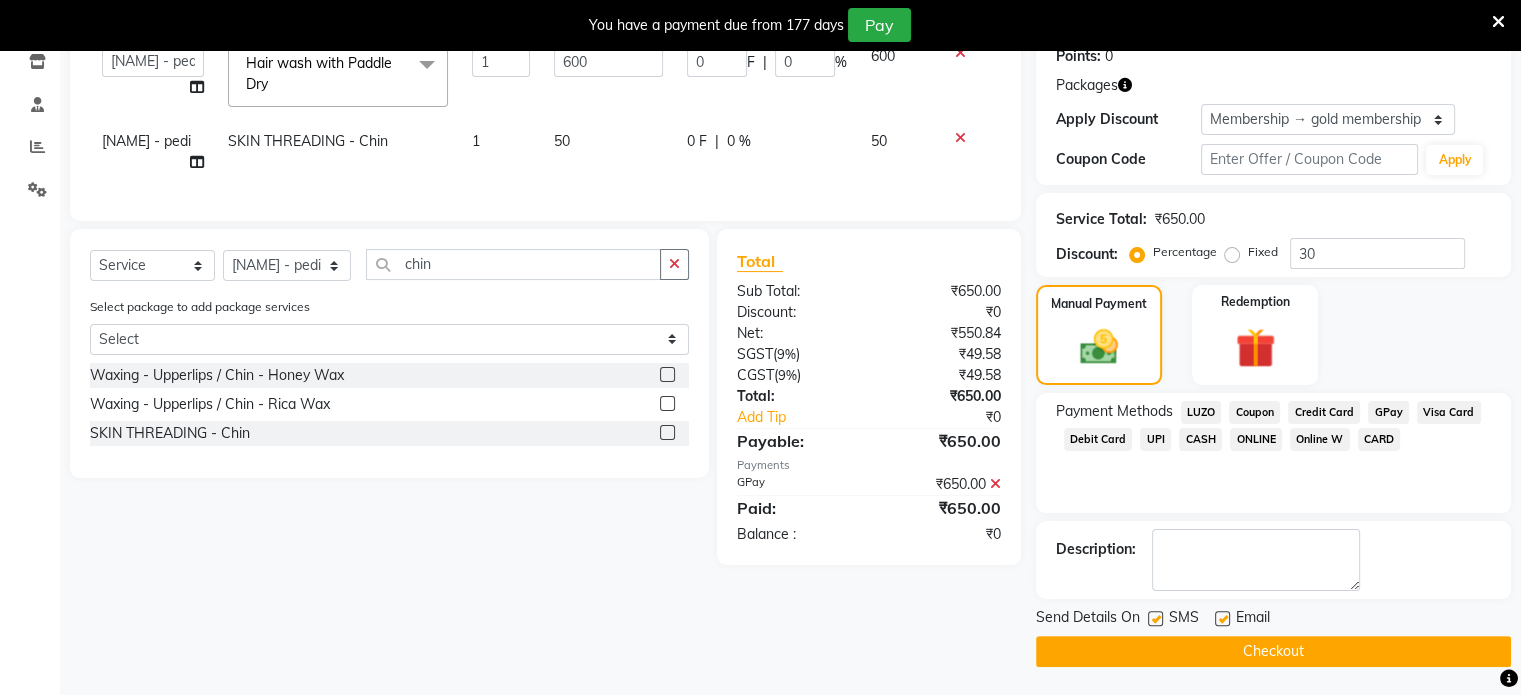 scroll, scrollTop: 345, scrollLeft: 0, axis: vertical 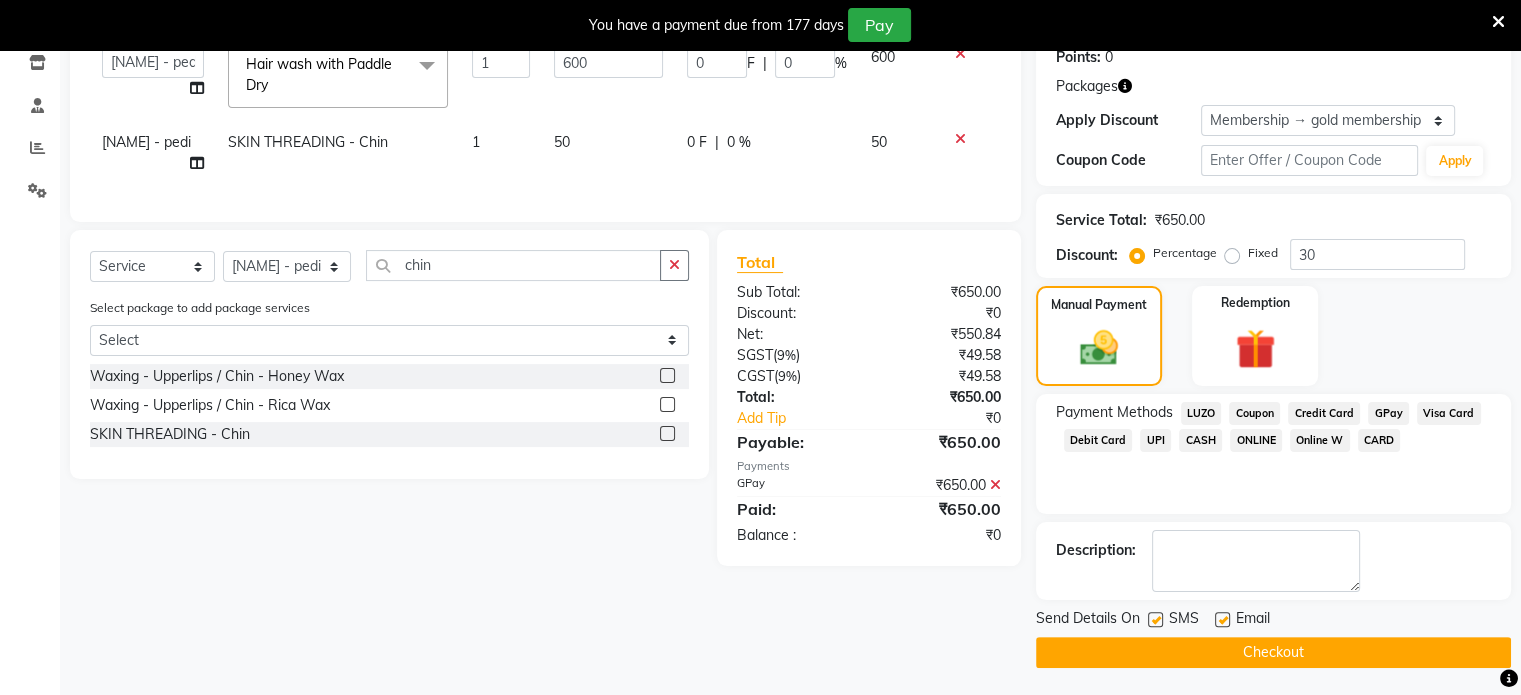click on "Checkout" 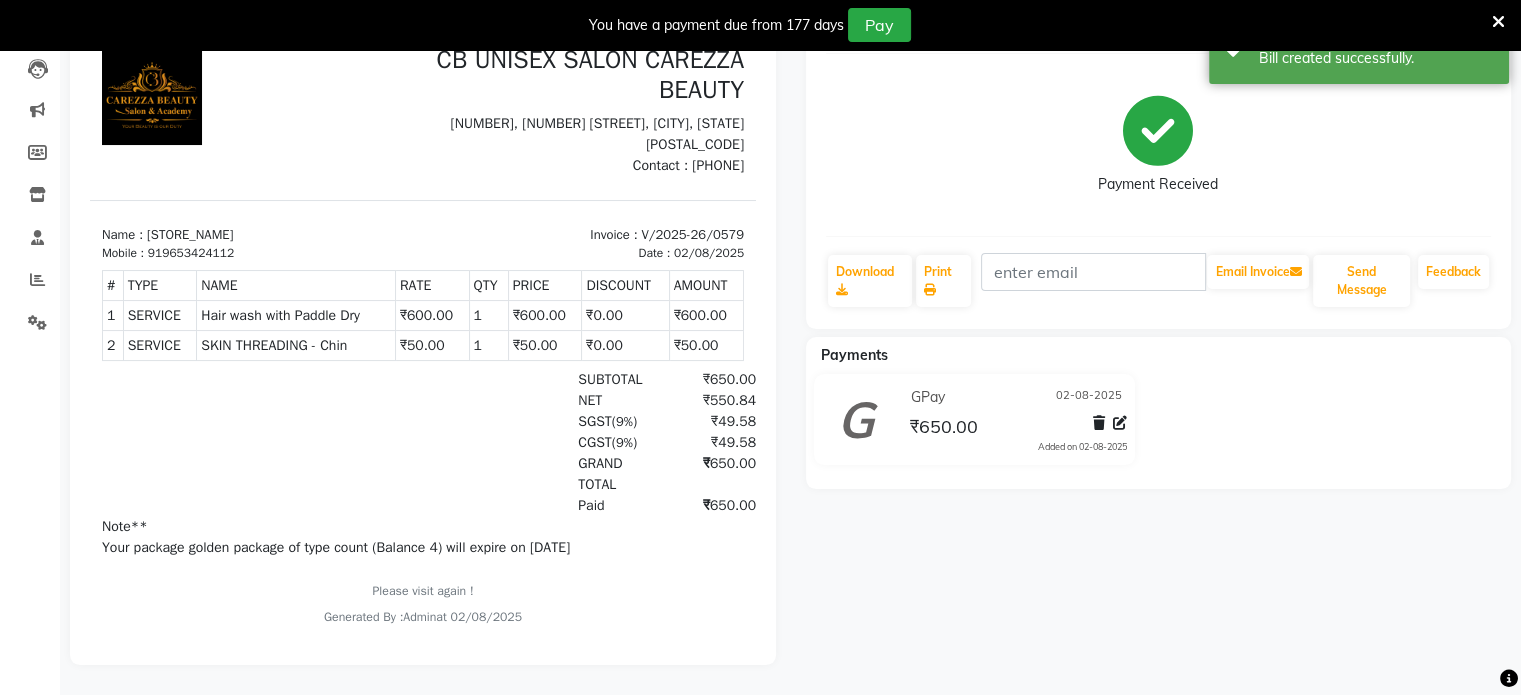 scroll, scrollTop: 0, scrollLeft: 0, axis: both 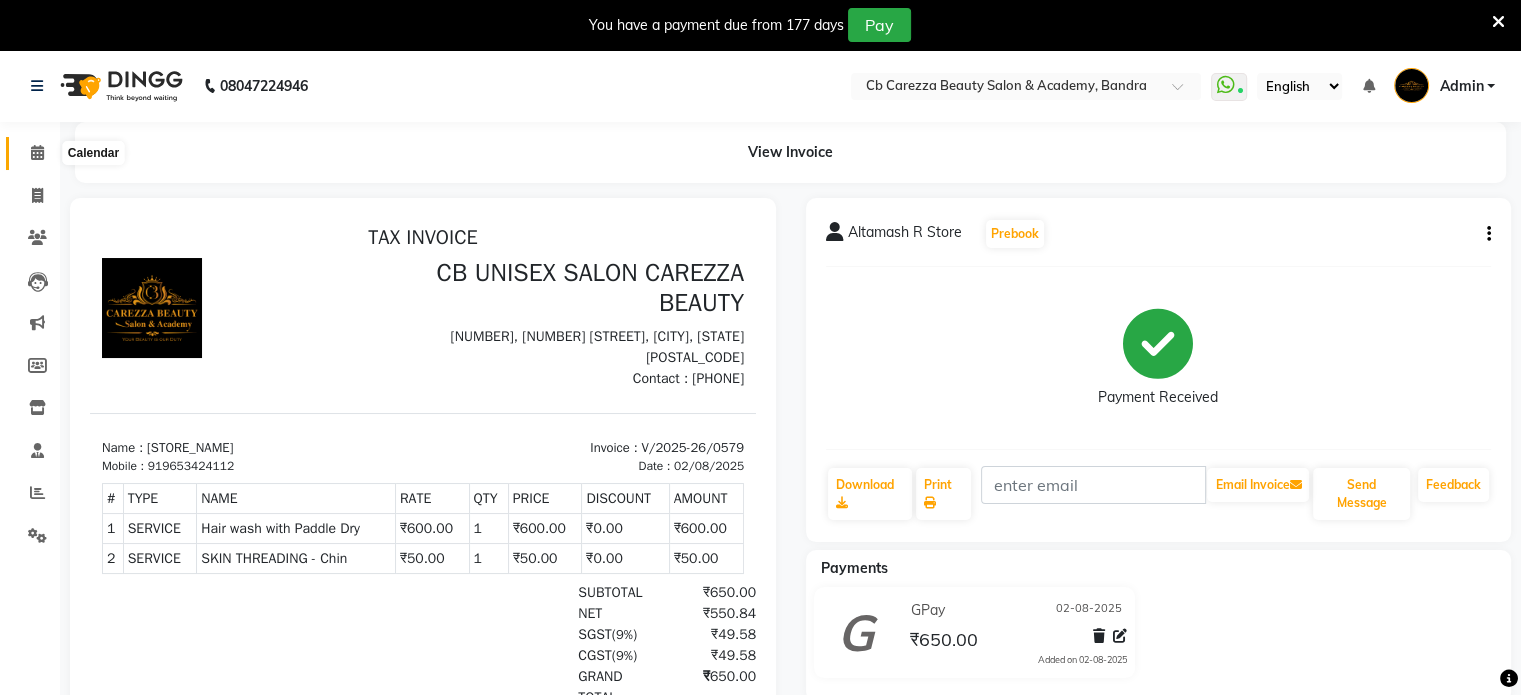 click 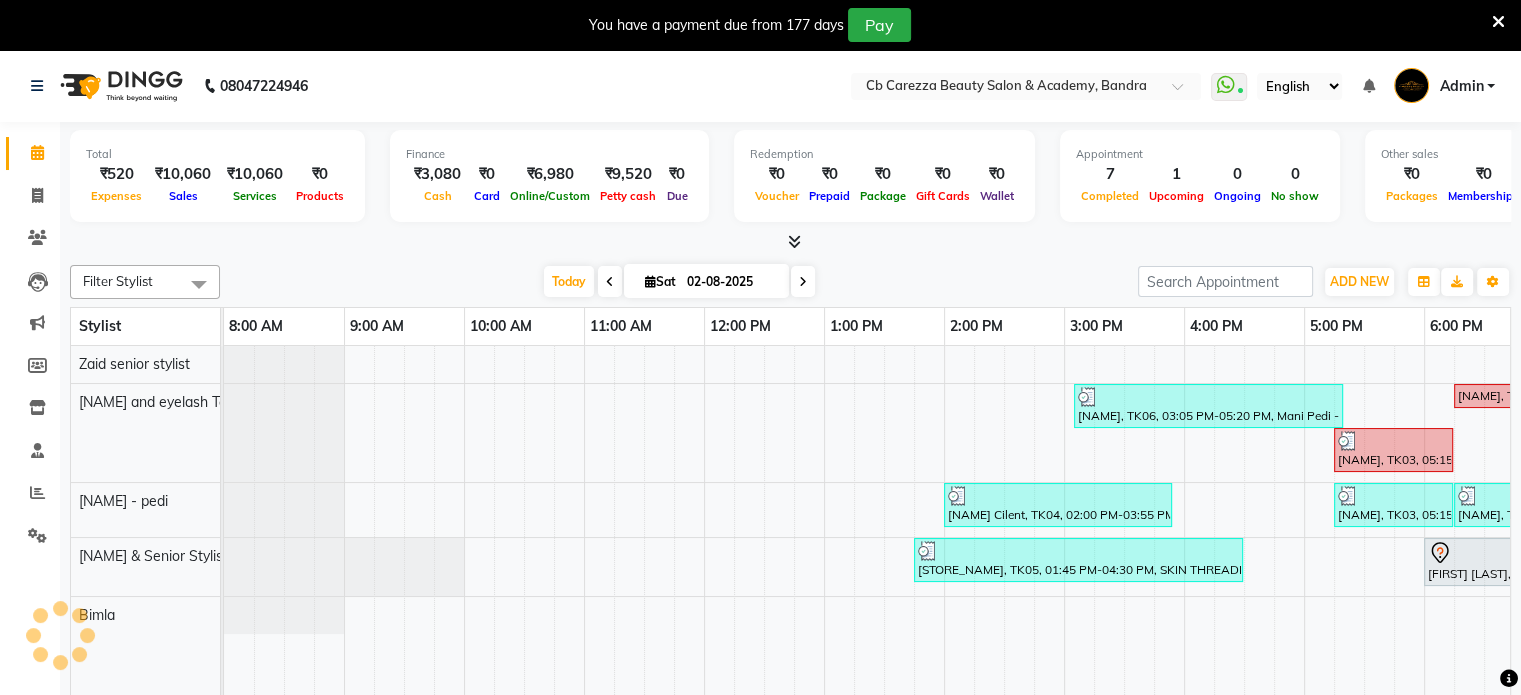 scroll, scrollTop: 0, scrollLeft: 0, axis: both 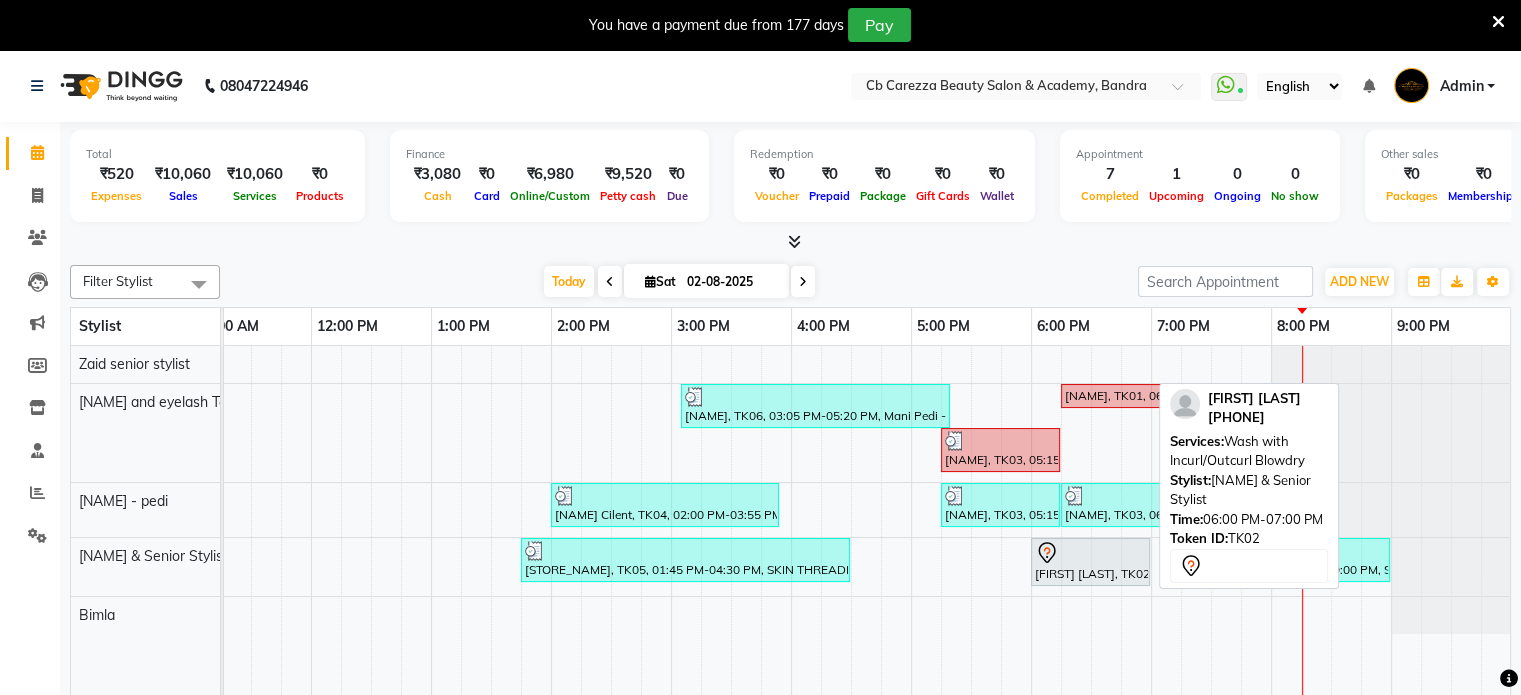 click on "[FIRST] [LAST], TK02, 06:00 PM-07:00 PM, Wash with Incurl/Outcurl Blowdry" at bounding box center (1090, 562) 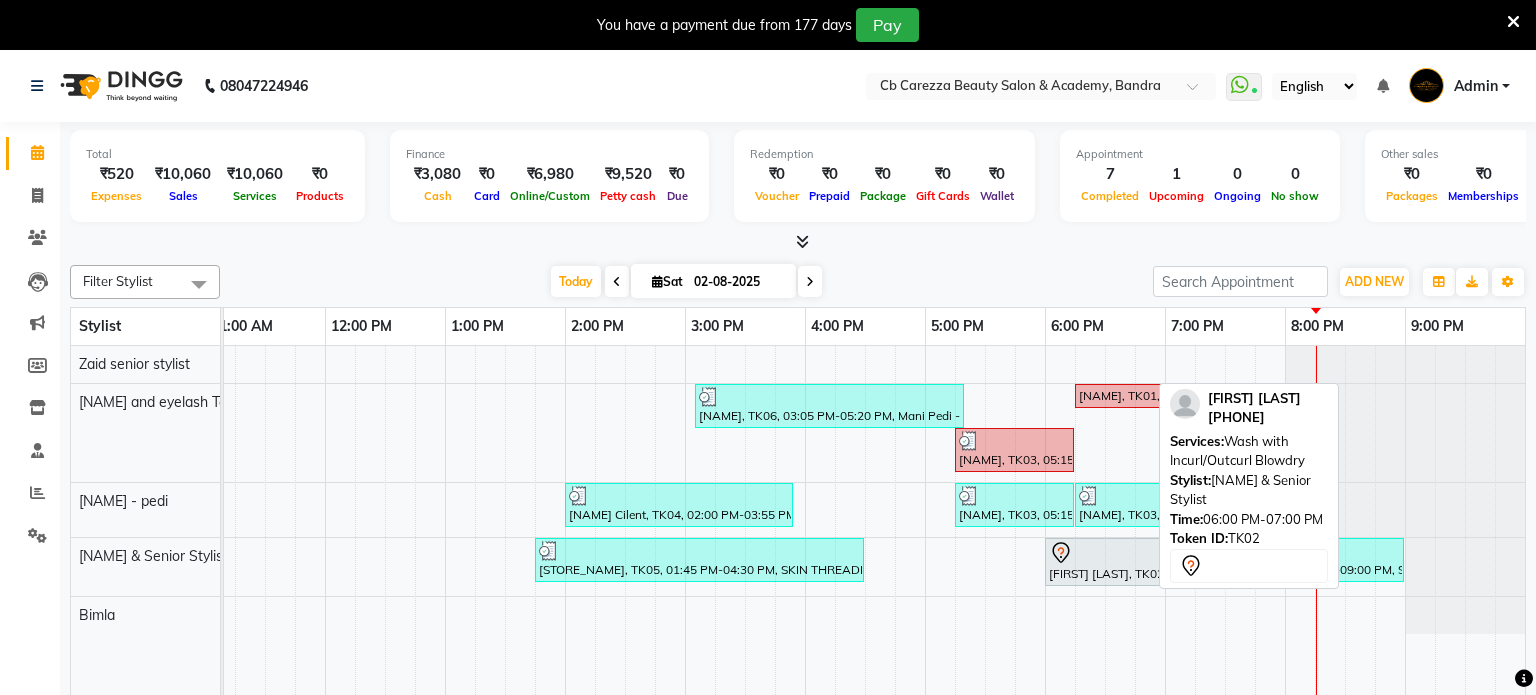 select on "7" 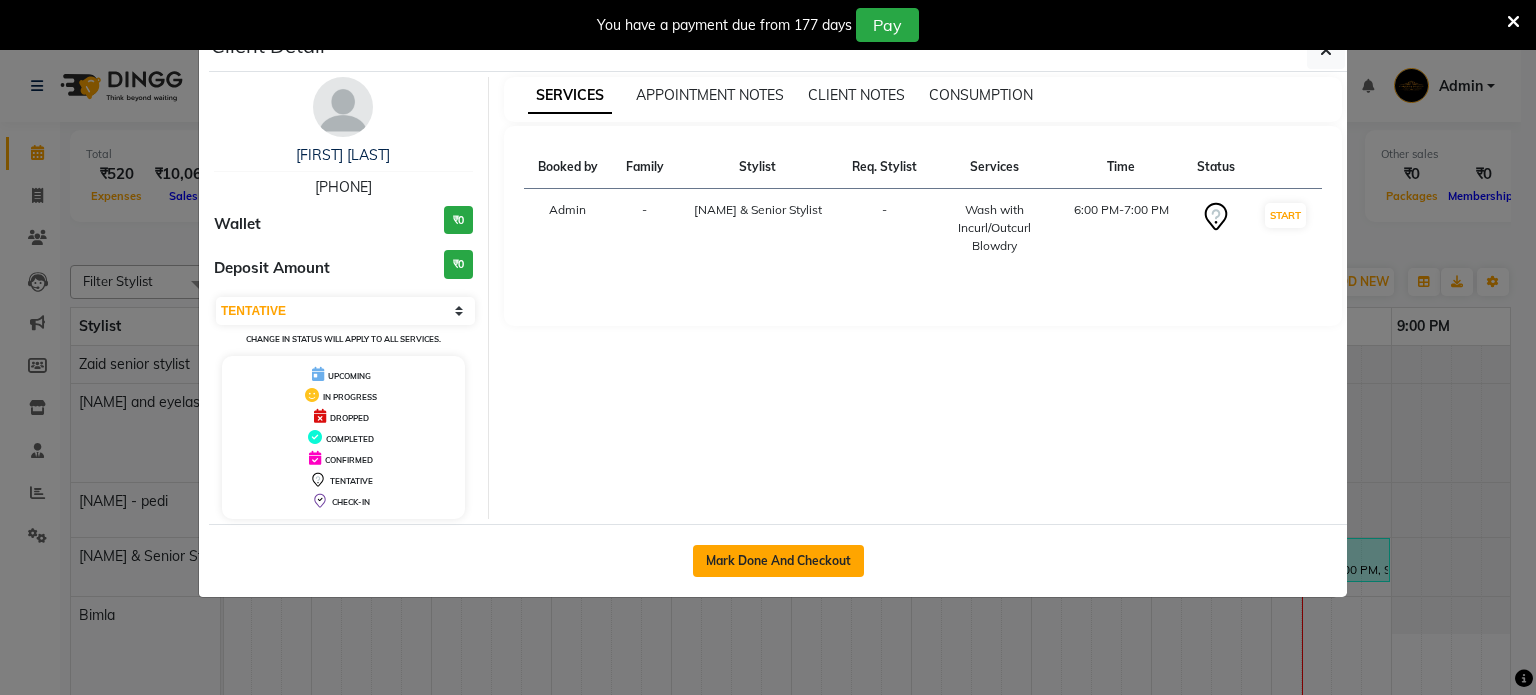 click on "Mark Done And Checkout" 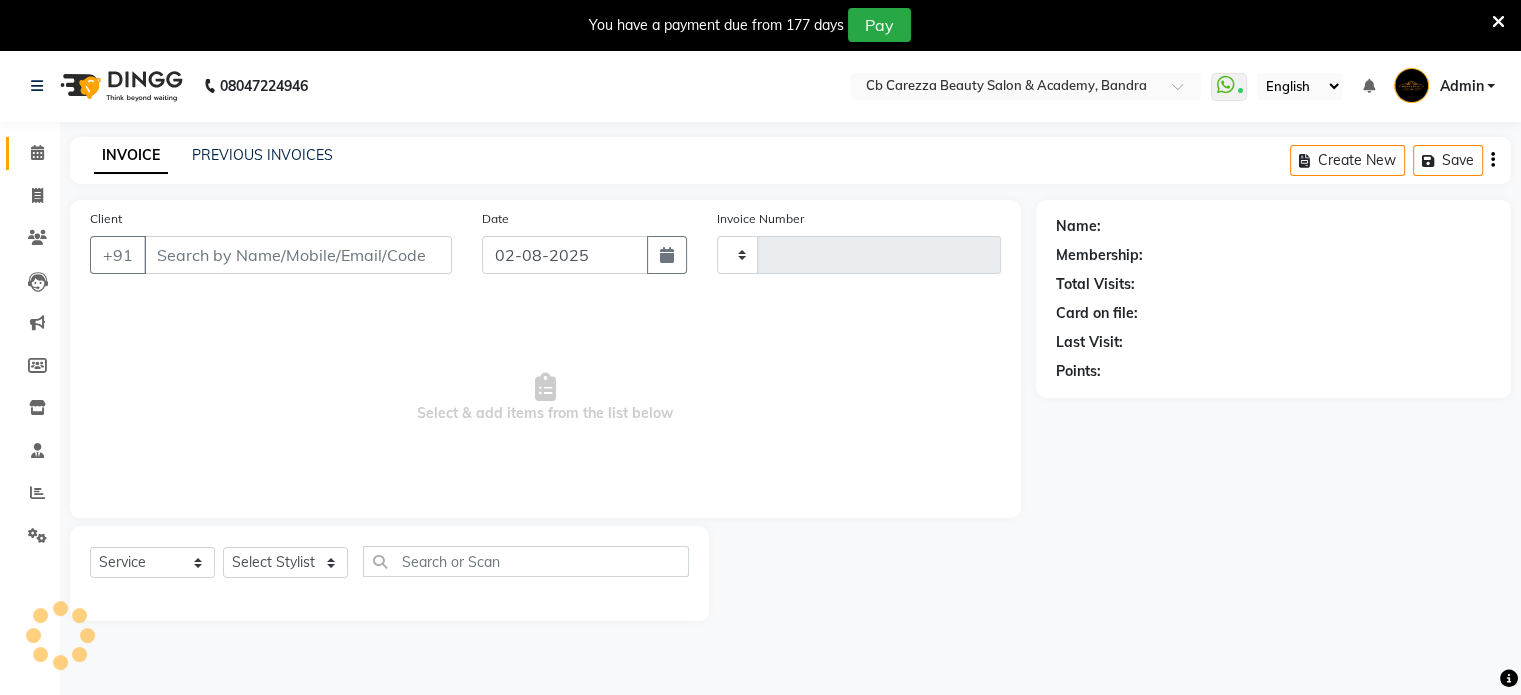 type on "0580" 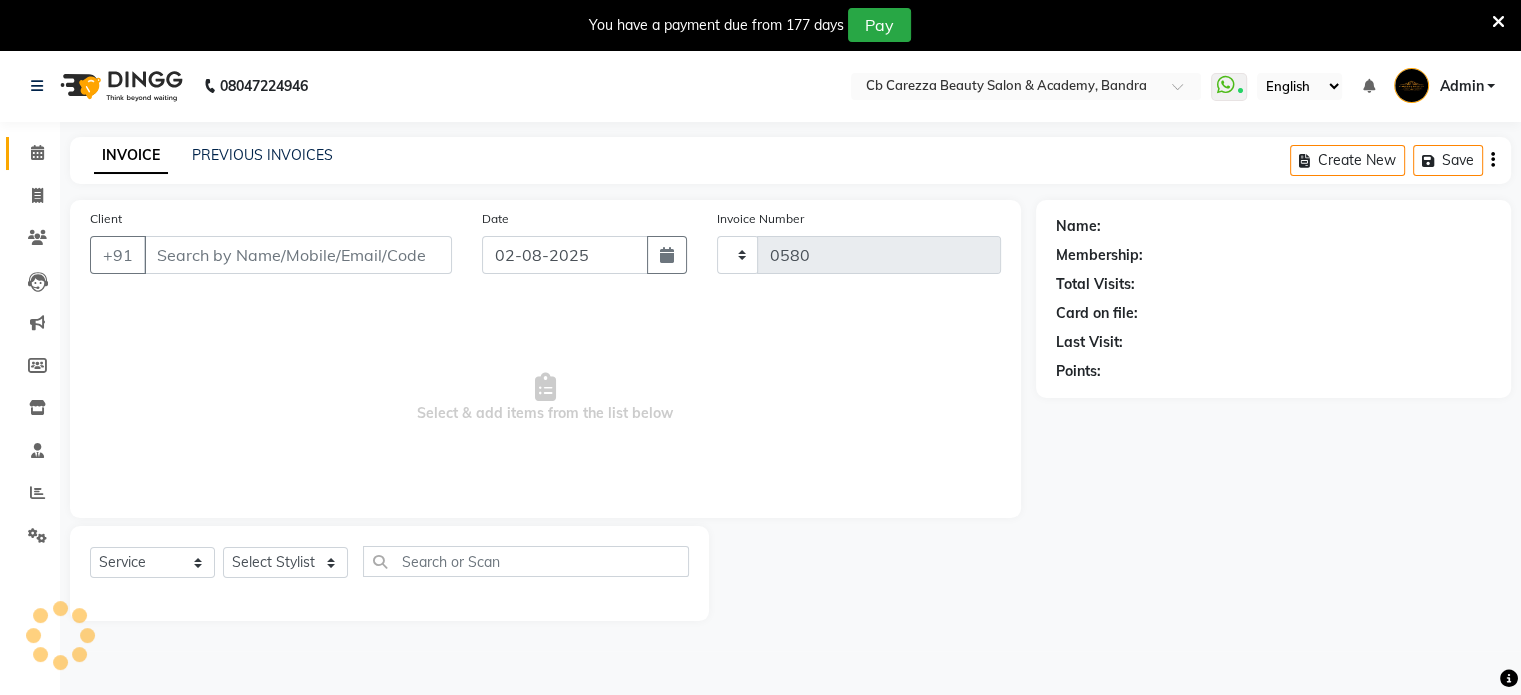 select on "7159" 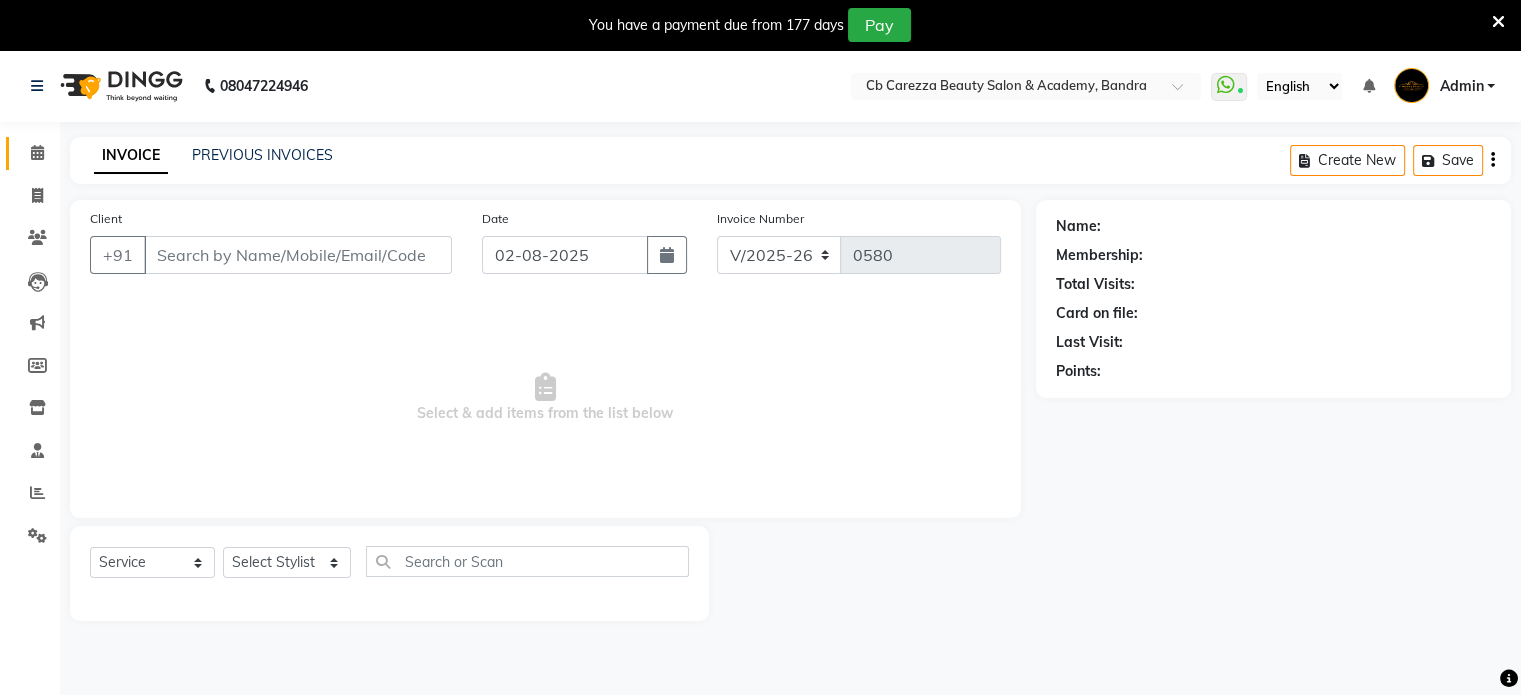 type on "[PHONE]" 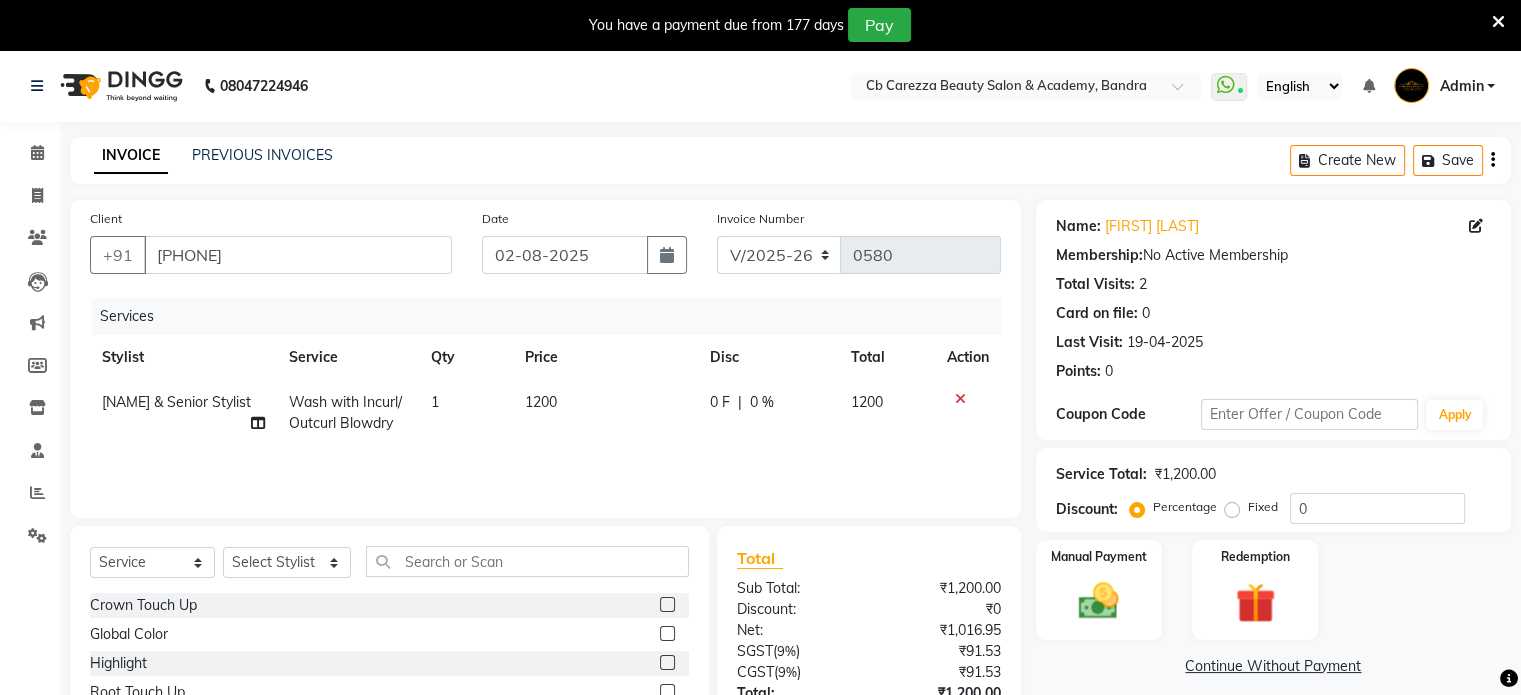 click on "1200" 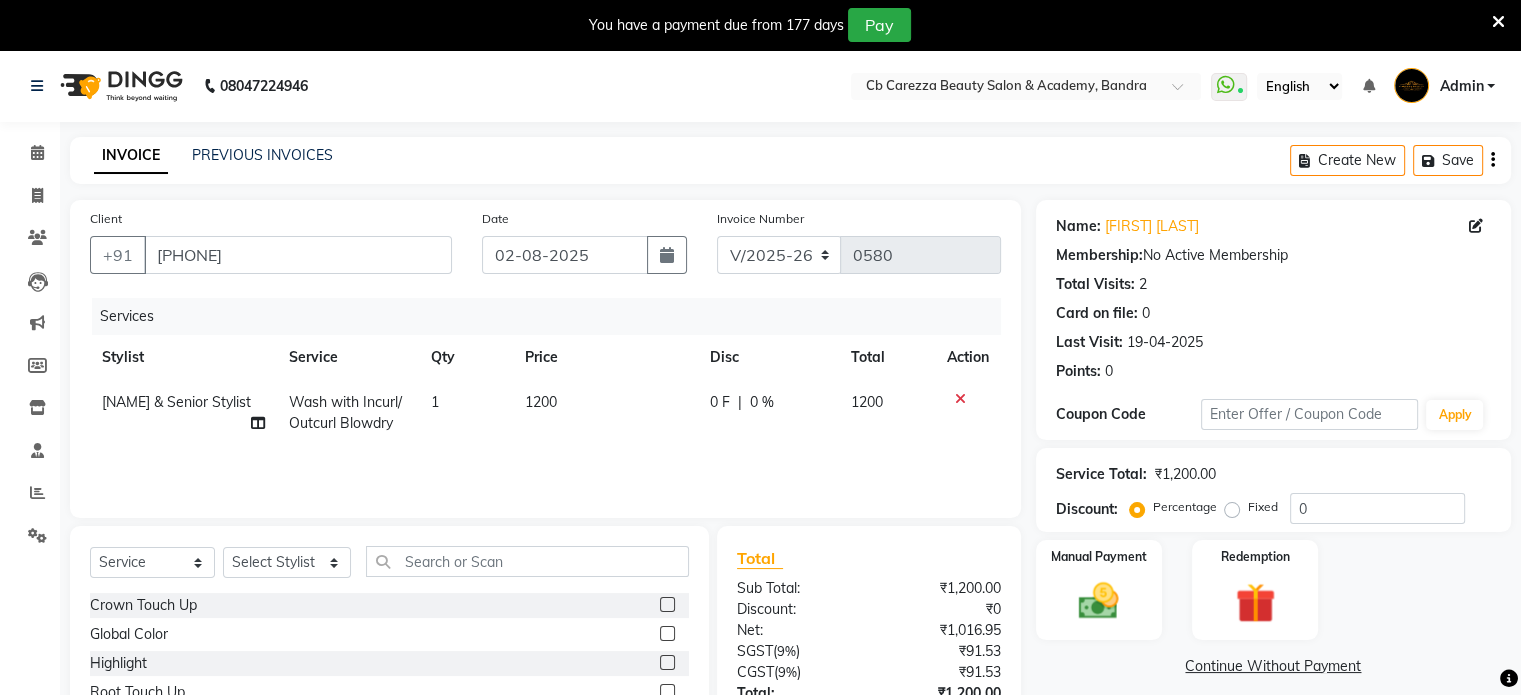 select on "80349" 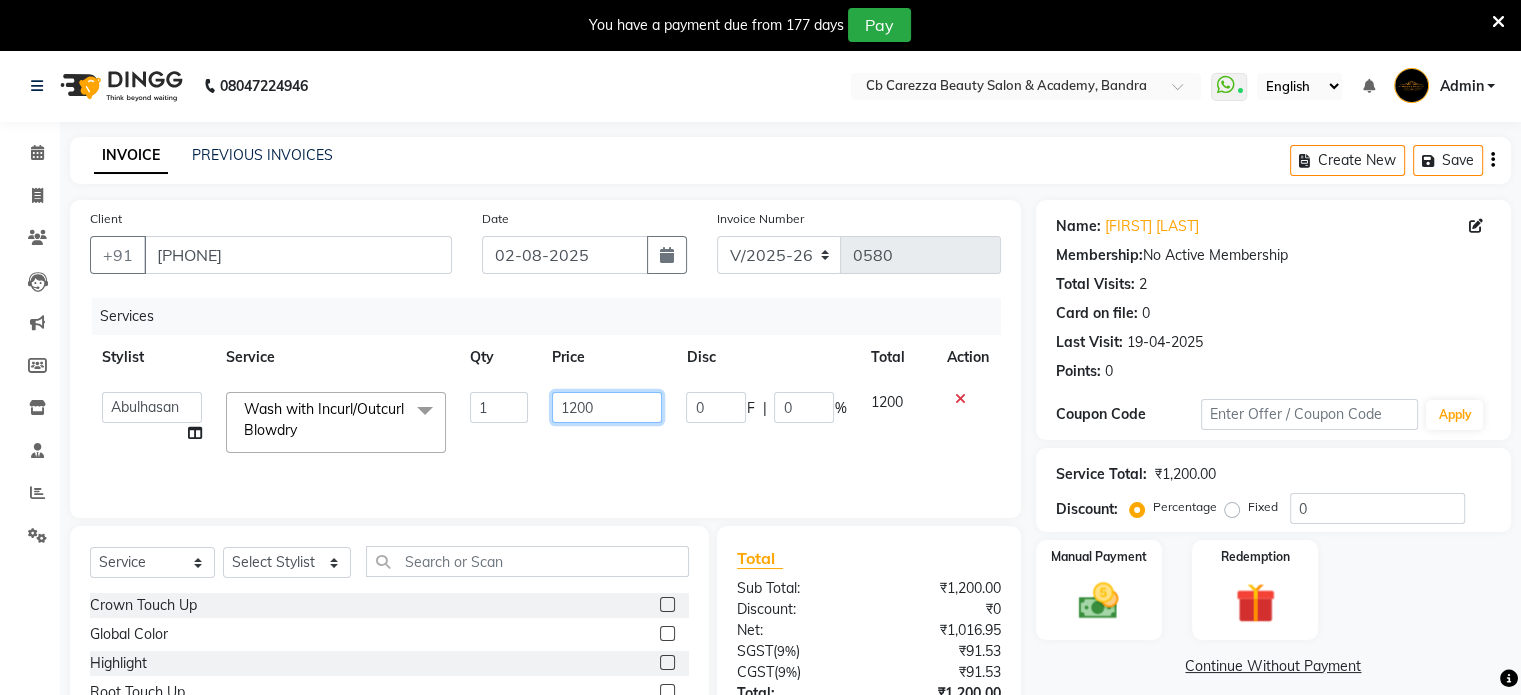 click on "1200" 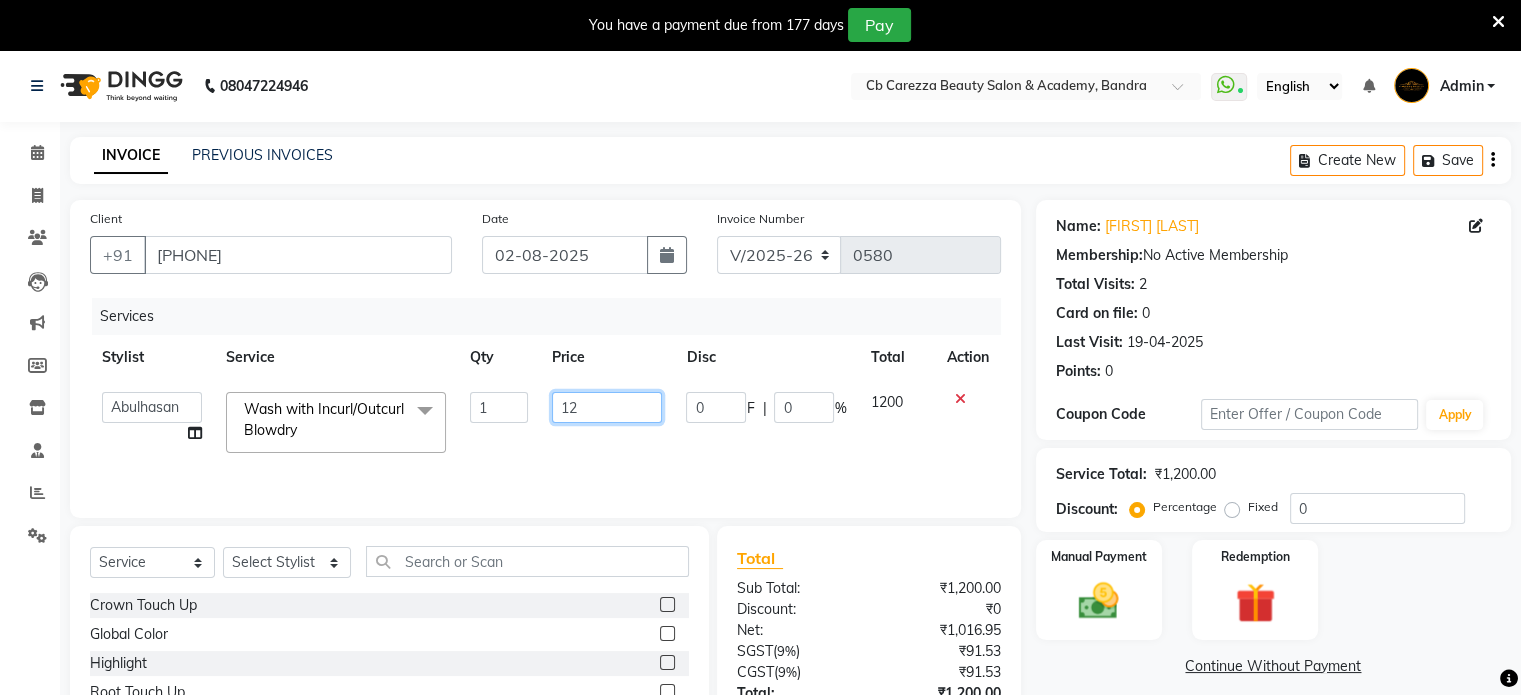 type on "1" 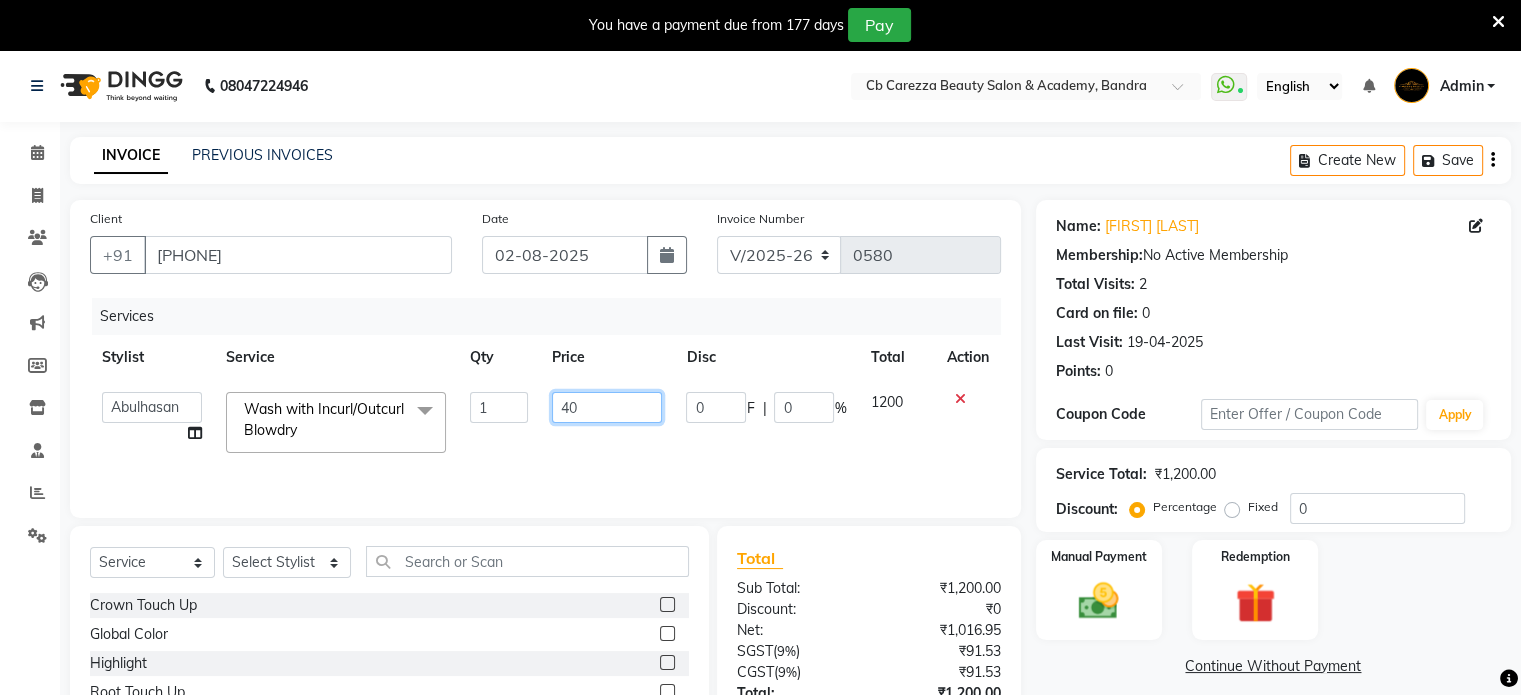 type on "400" 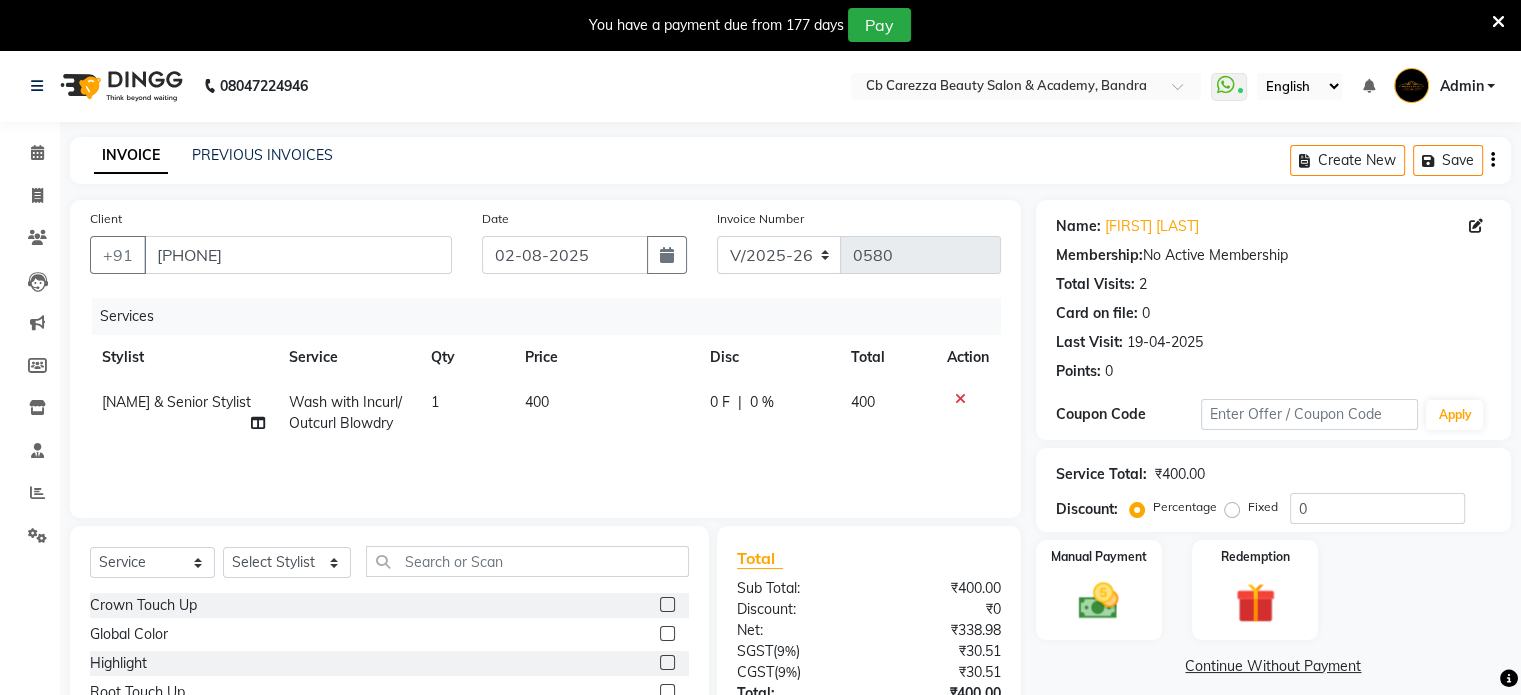 click on "Services Stylist Service Qty Price Disc Total Action Sonia Beautician & Senior Stylist Wash with Incurl/Outcurl Blowdry 1 400 0 F | 0 % 400" 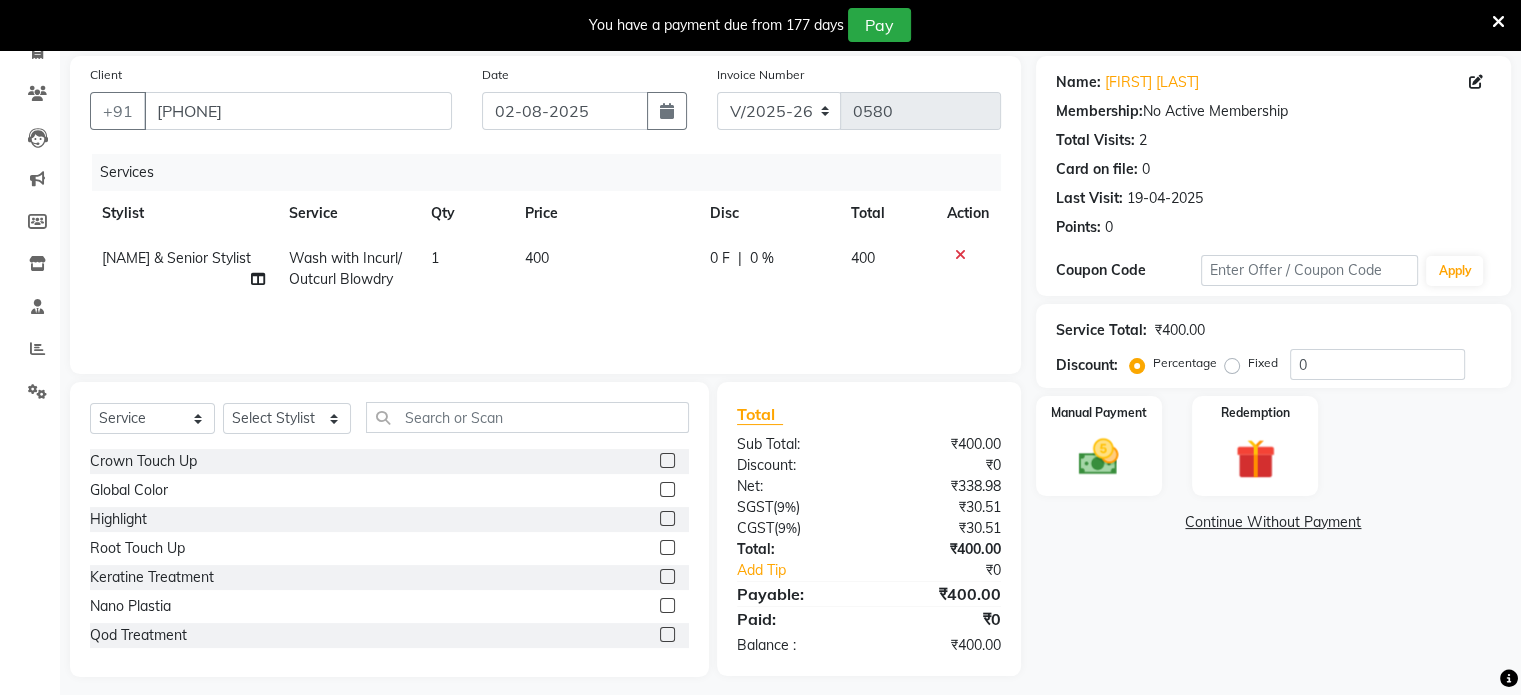 scroll, scrollTop: 0, scrollLeft: 0, axis: both 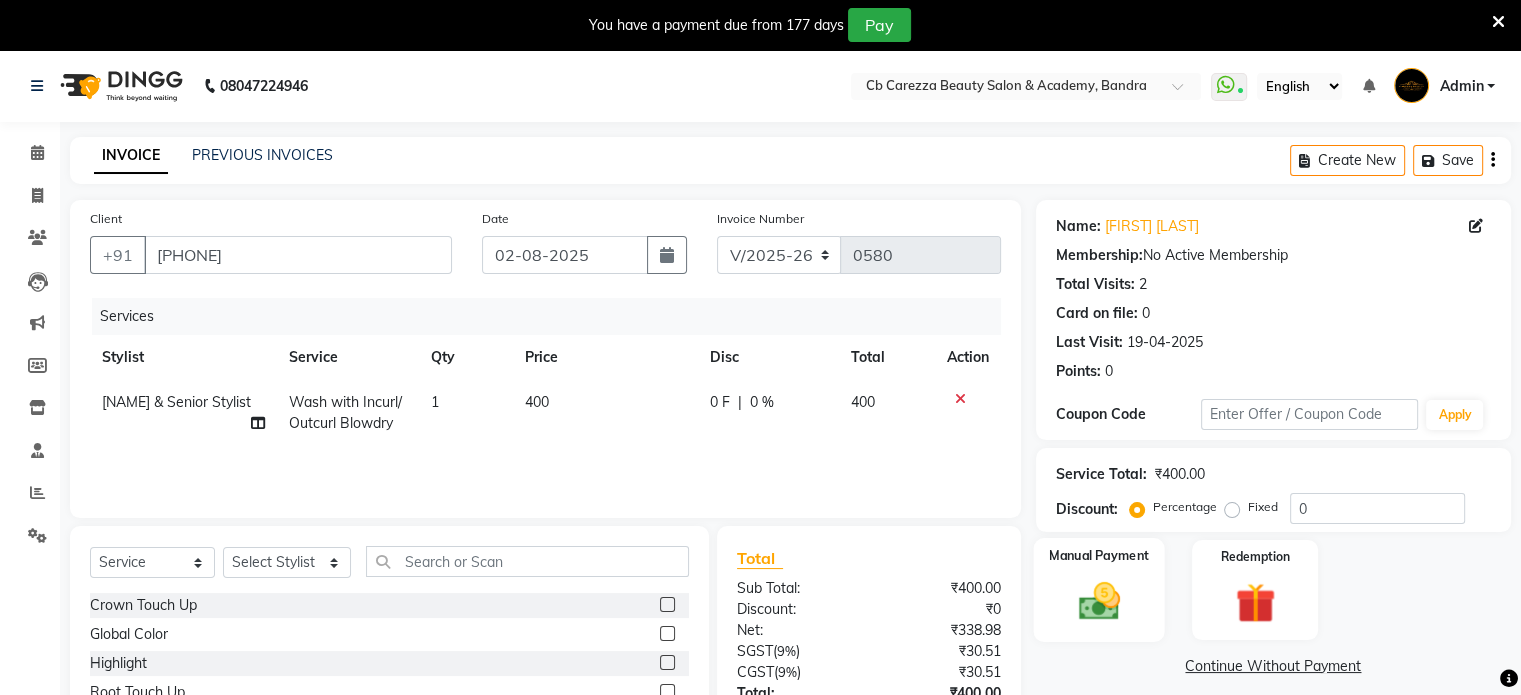 click on "Manual Payment" 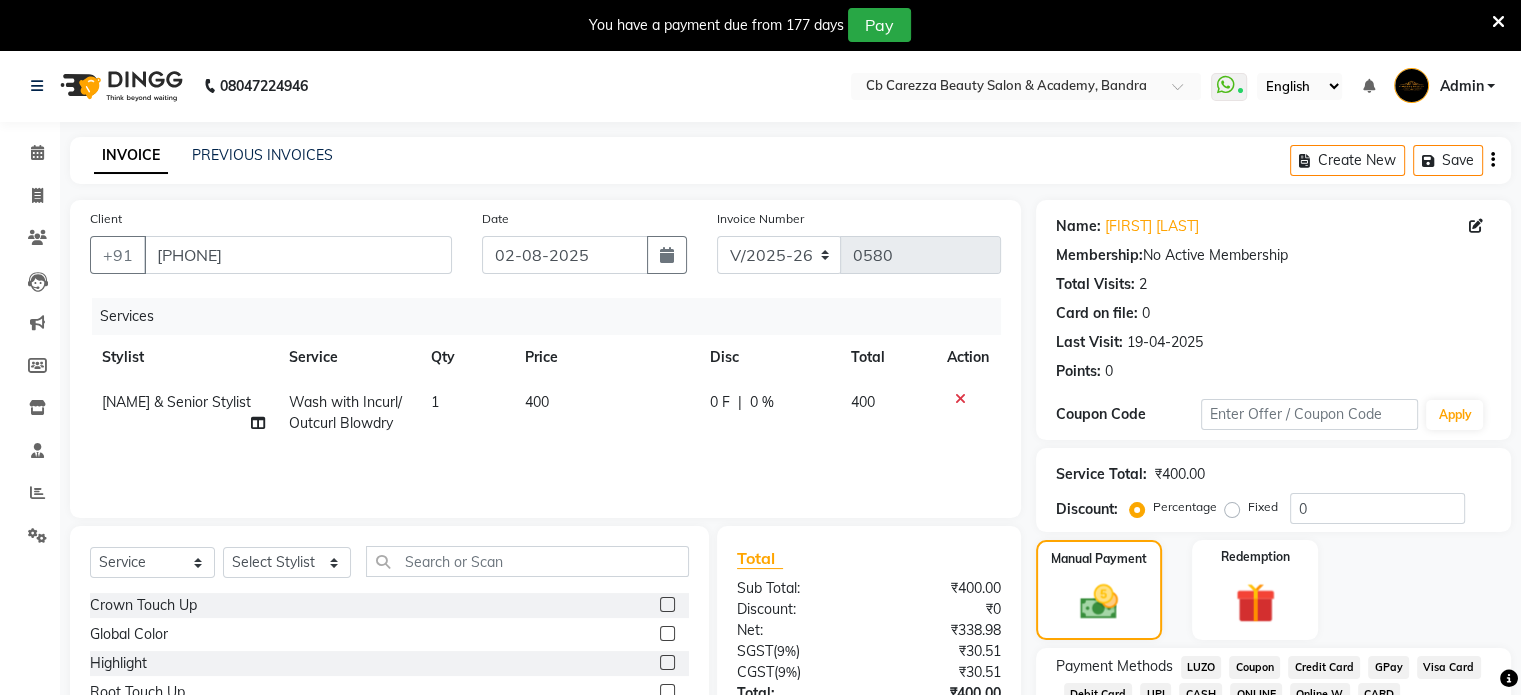 click on "GPay" 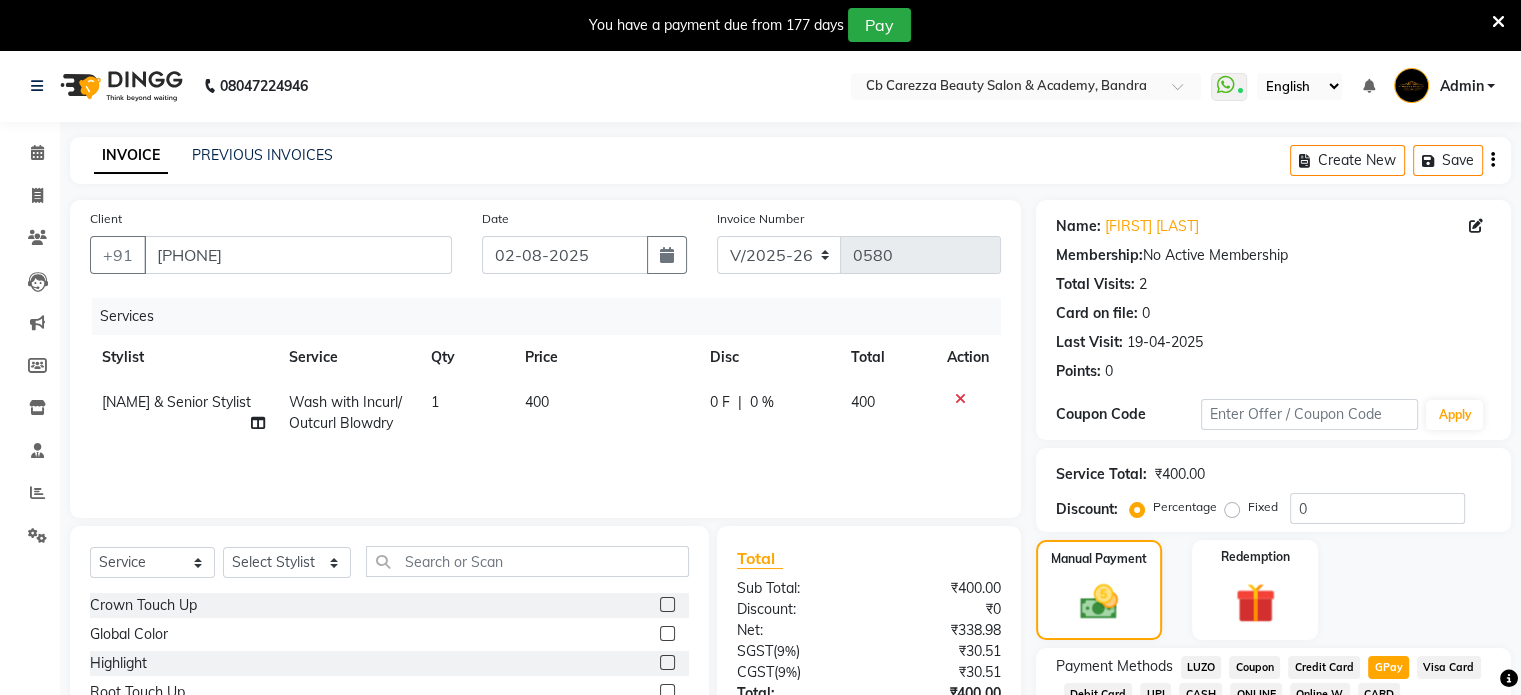 scroll, scrollTop: 201, scrollLeft: 0, axis: vertical 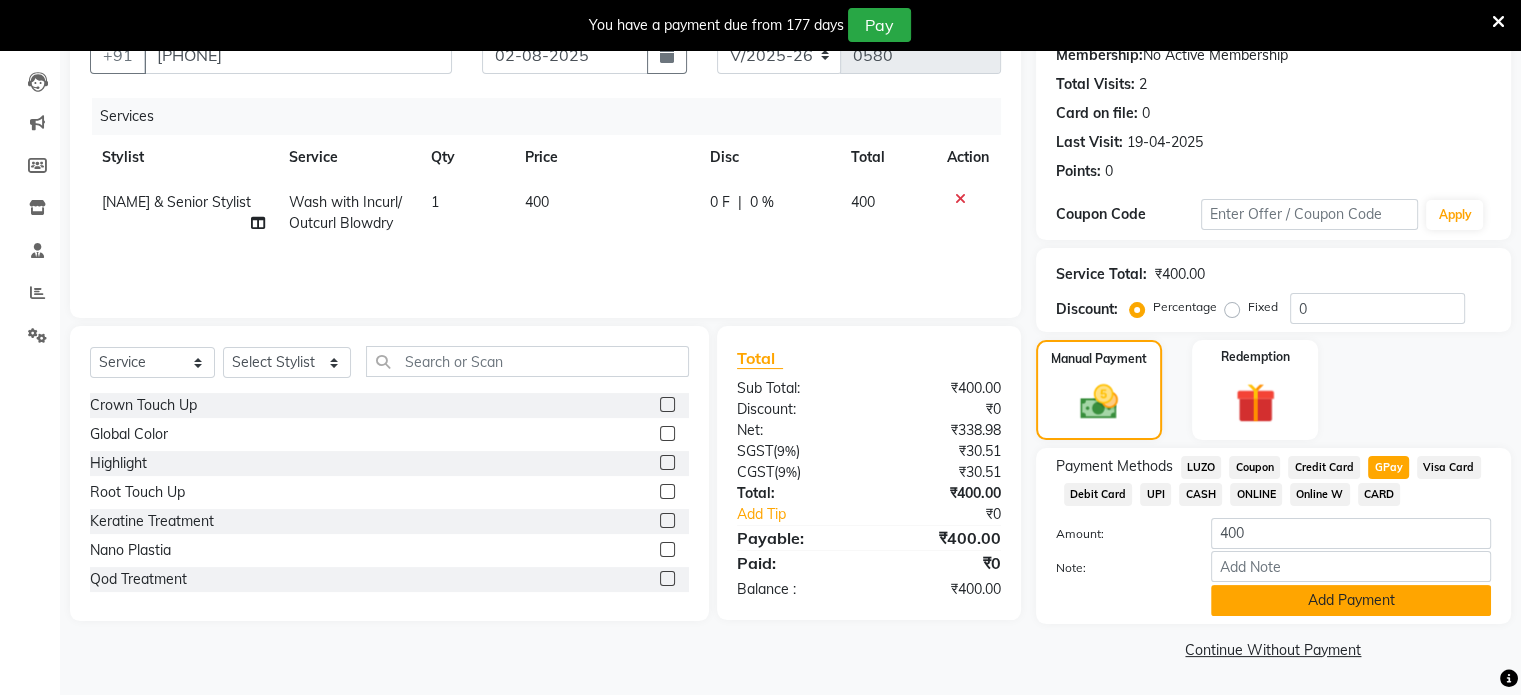 click on "Add Payment" 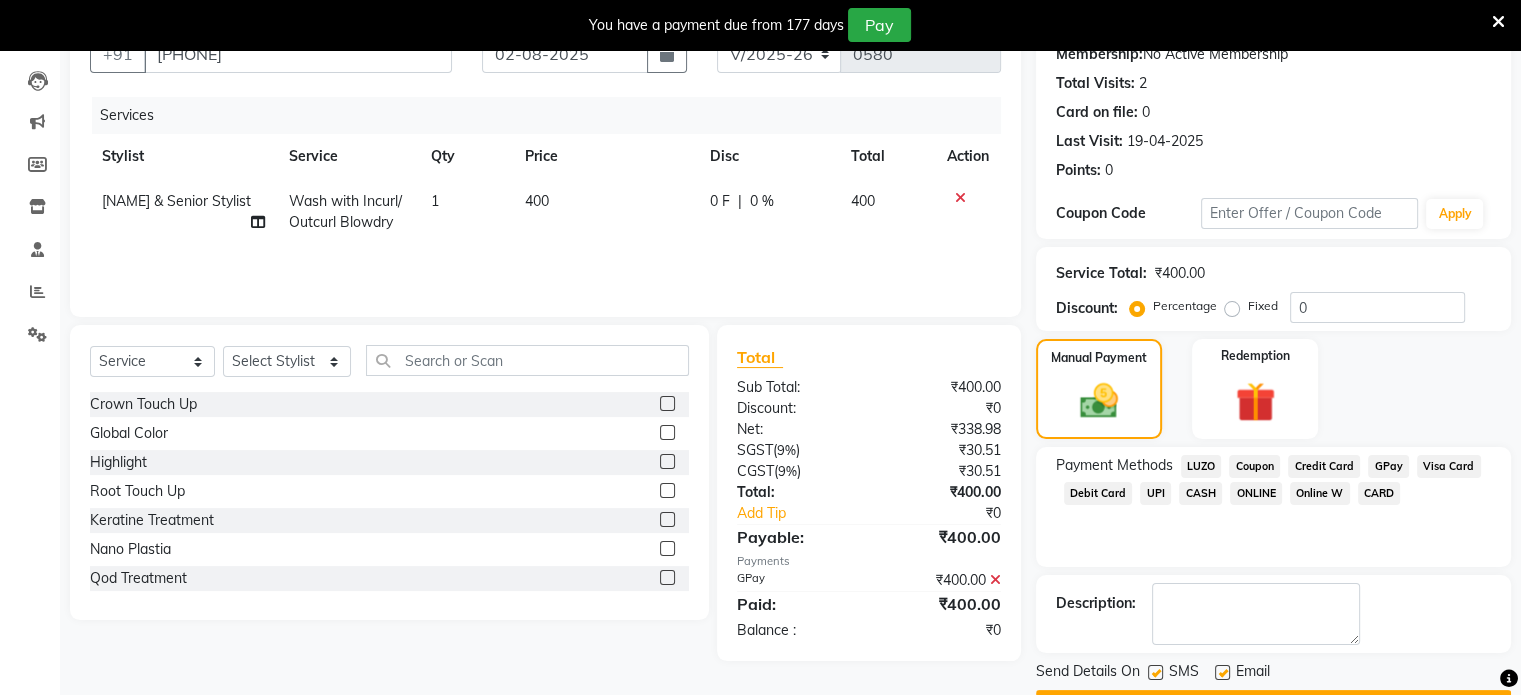 scroll, scrollTop: 255, scrollLeft: 0, axis: vertical 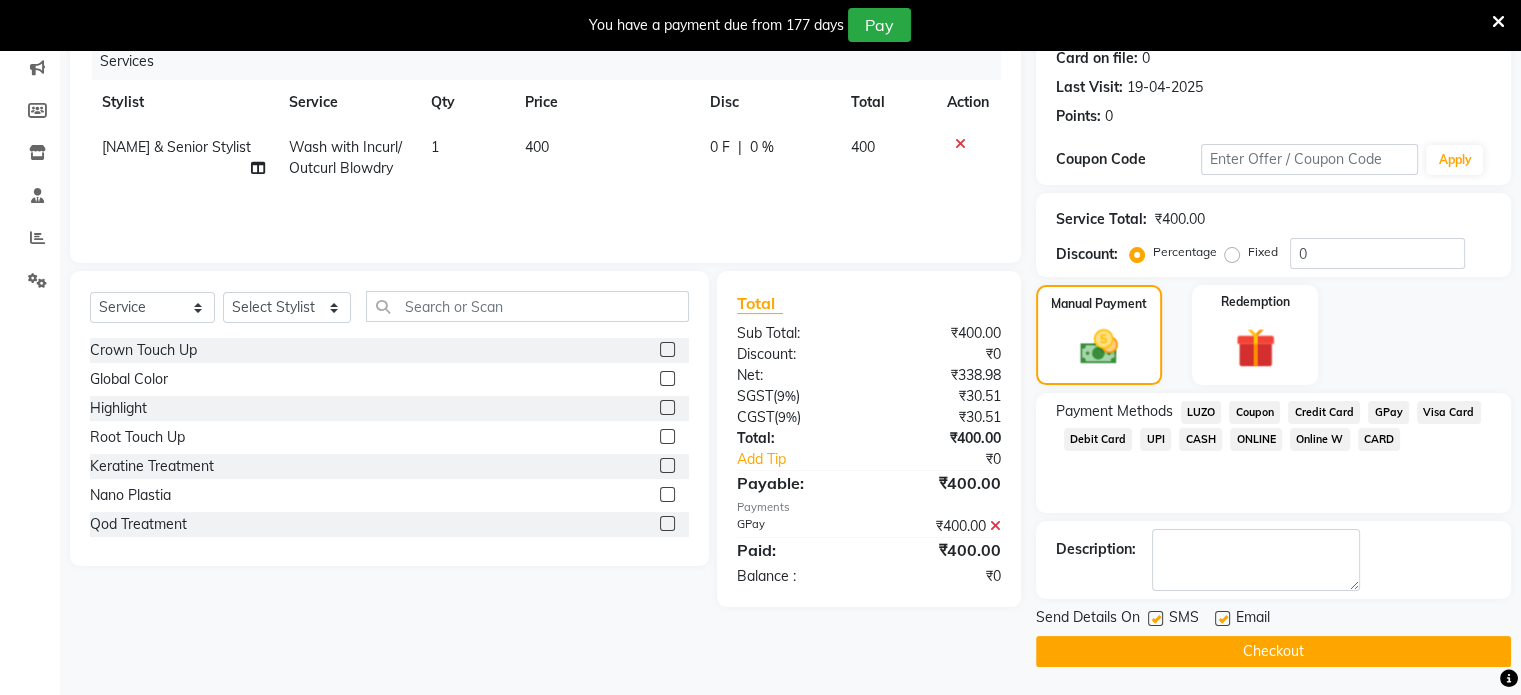 click on "Checkout" 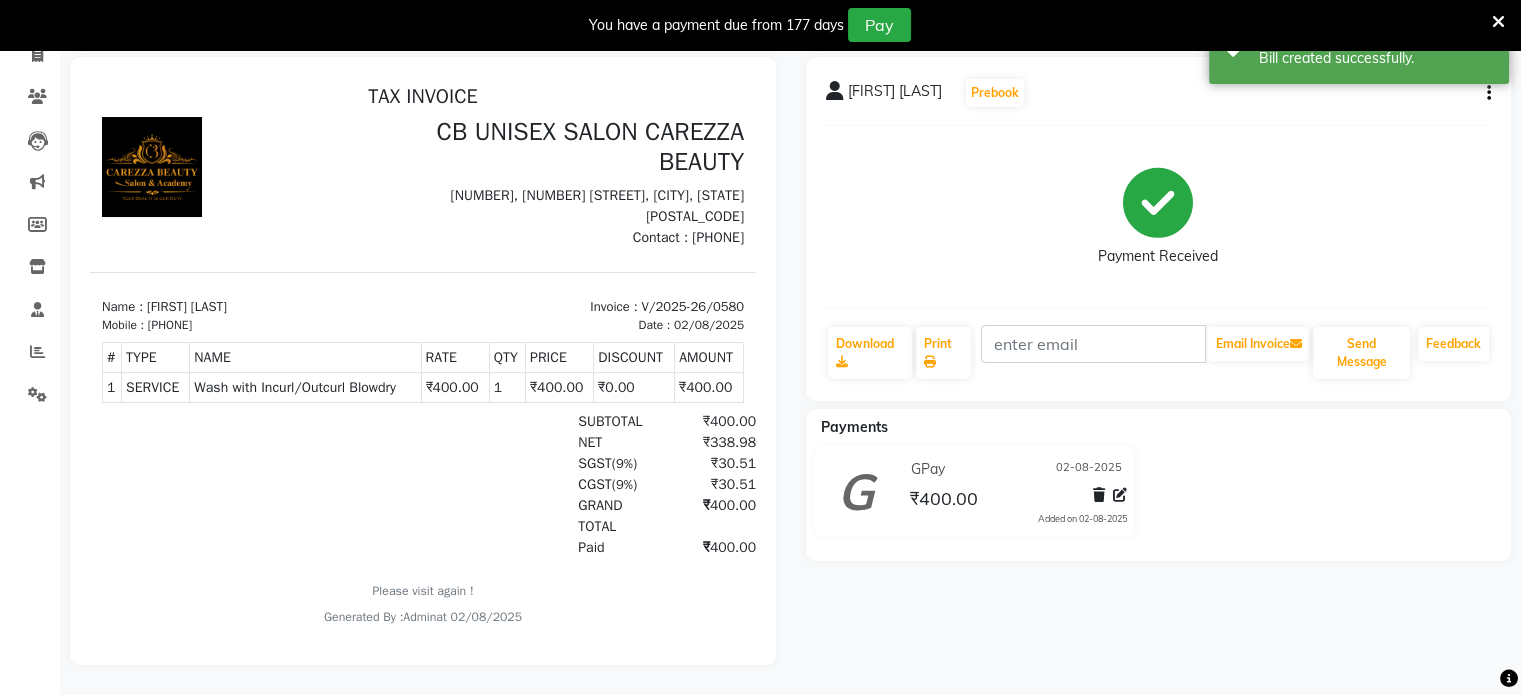 scroll, scrollTop: 0, scrollLeft: 0, axis: both 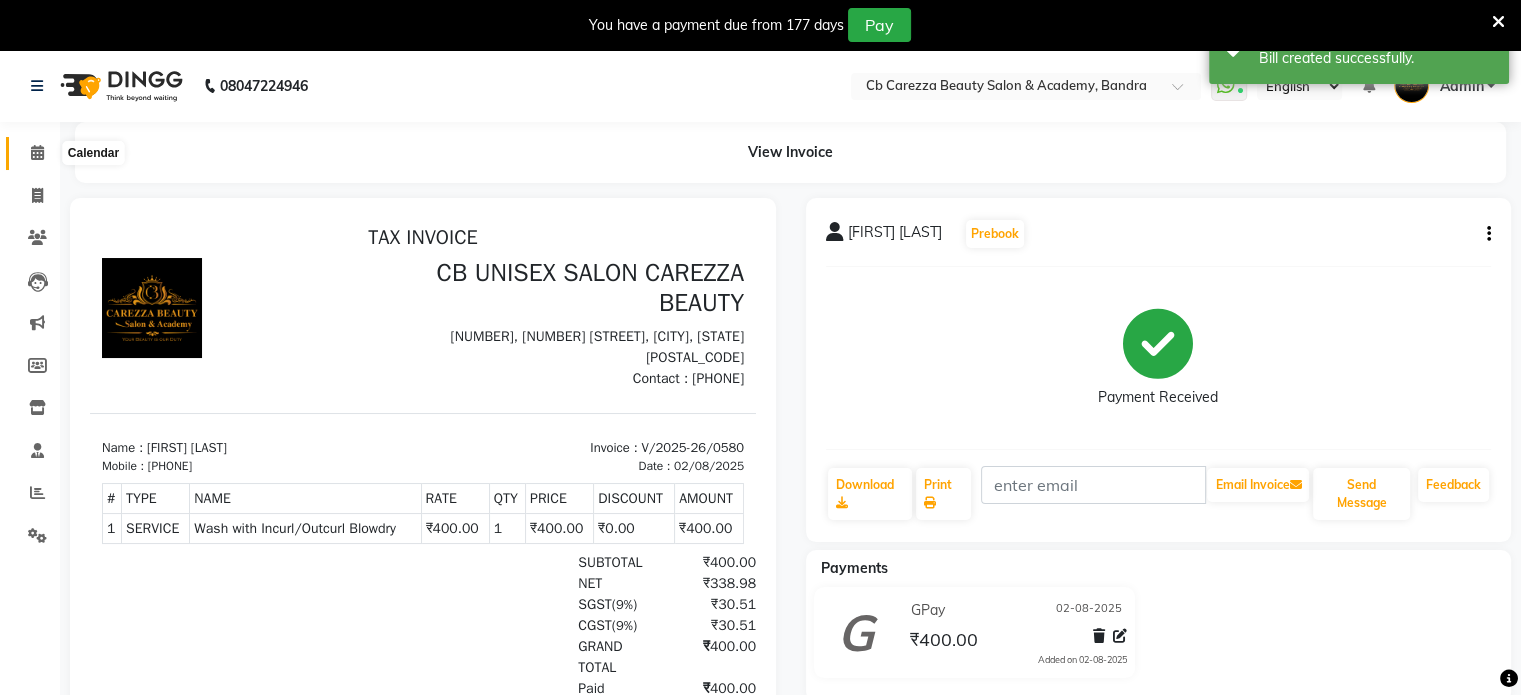 click 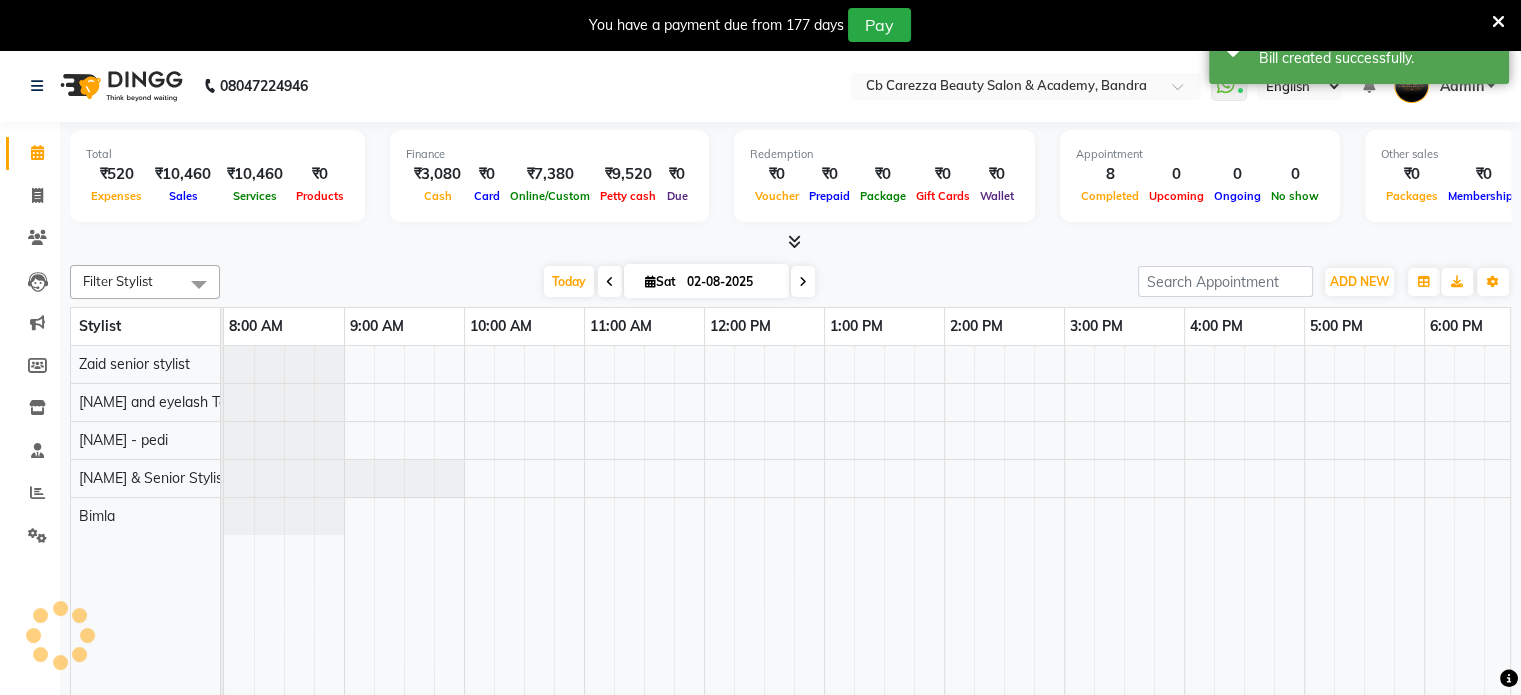 scroll, scrollTop: 0, scrollLeft: 393, axis: horizontal 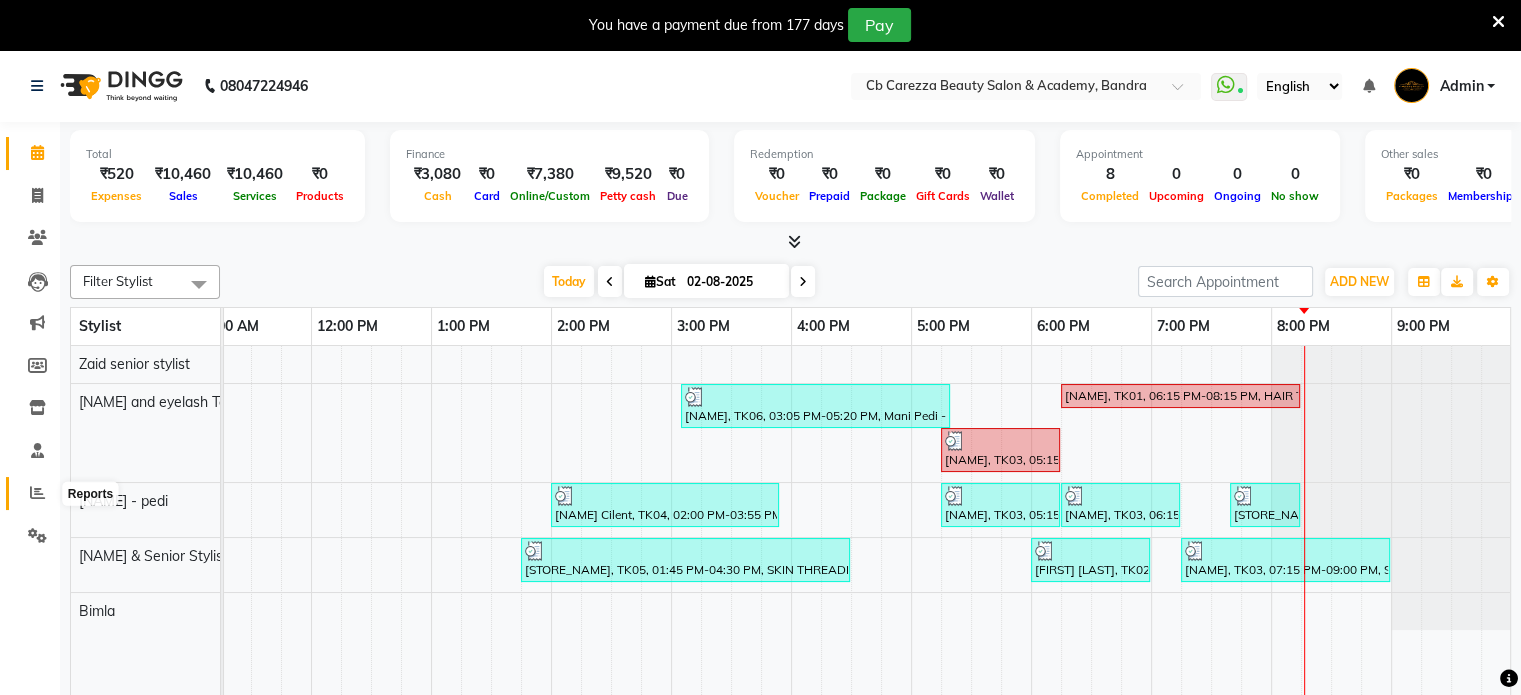 click 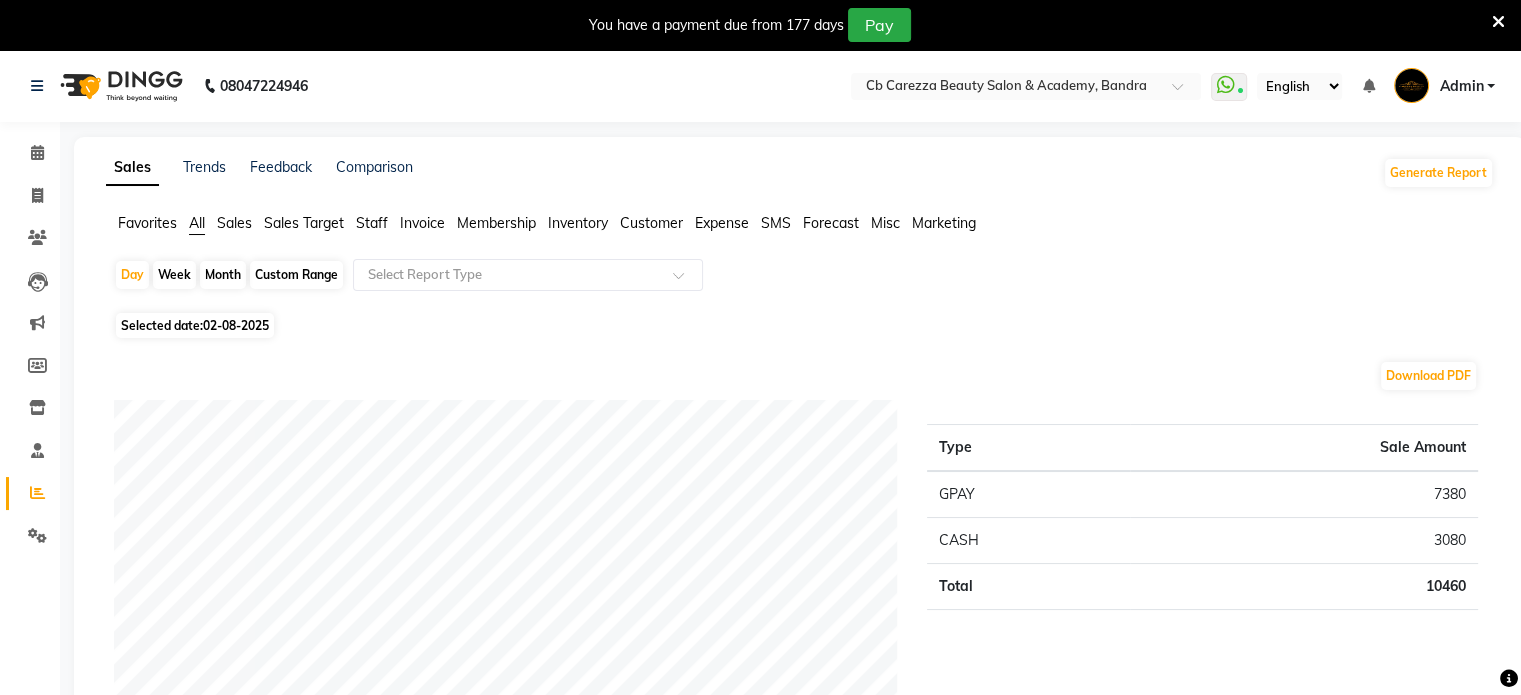 click on "Month" 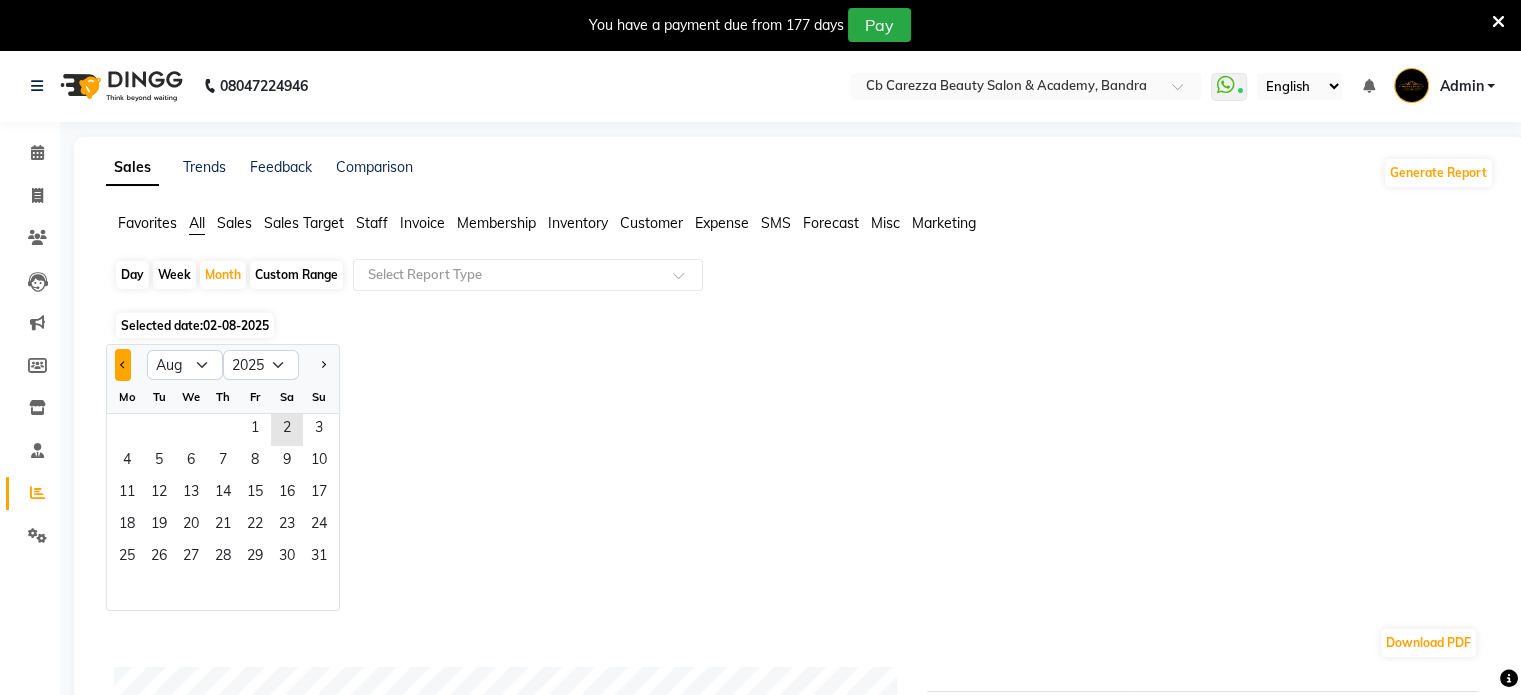 click 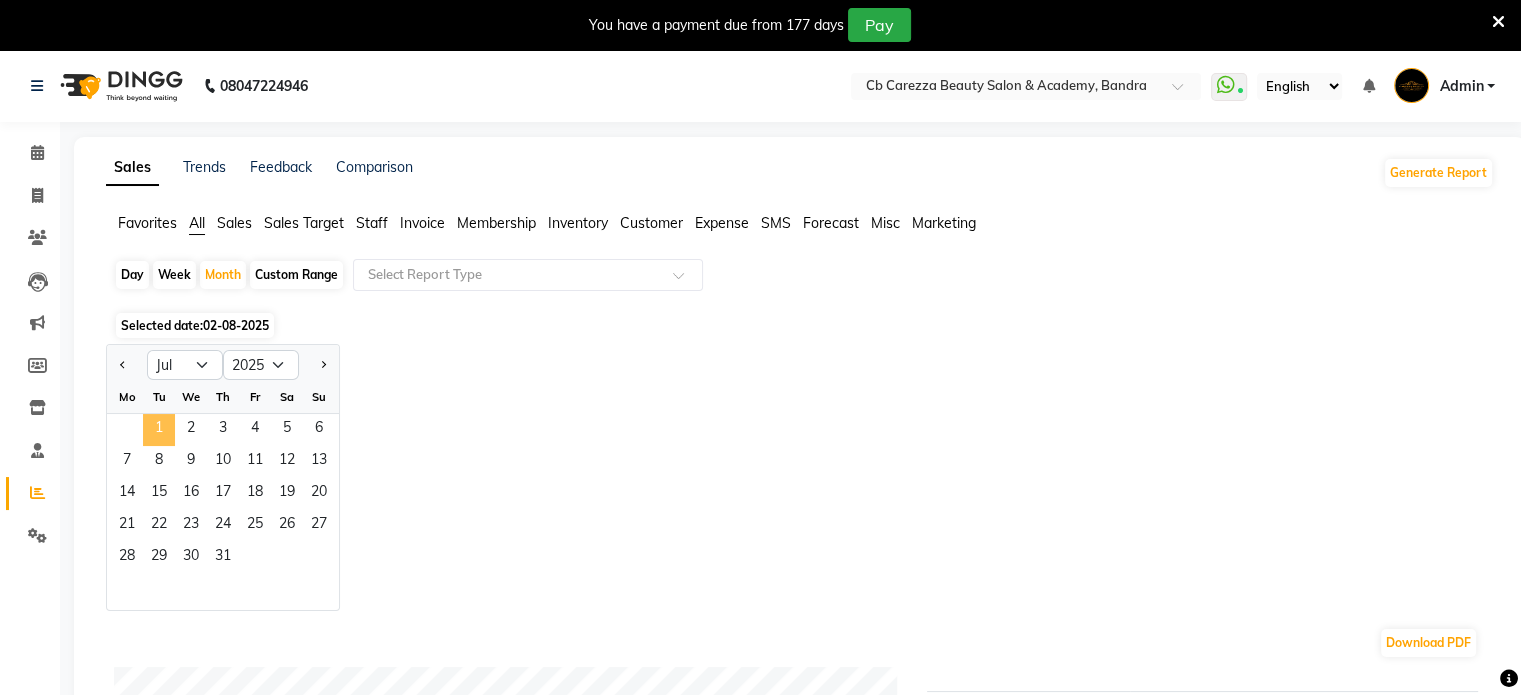 click on "1" 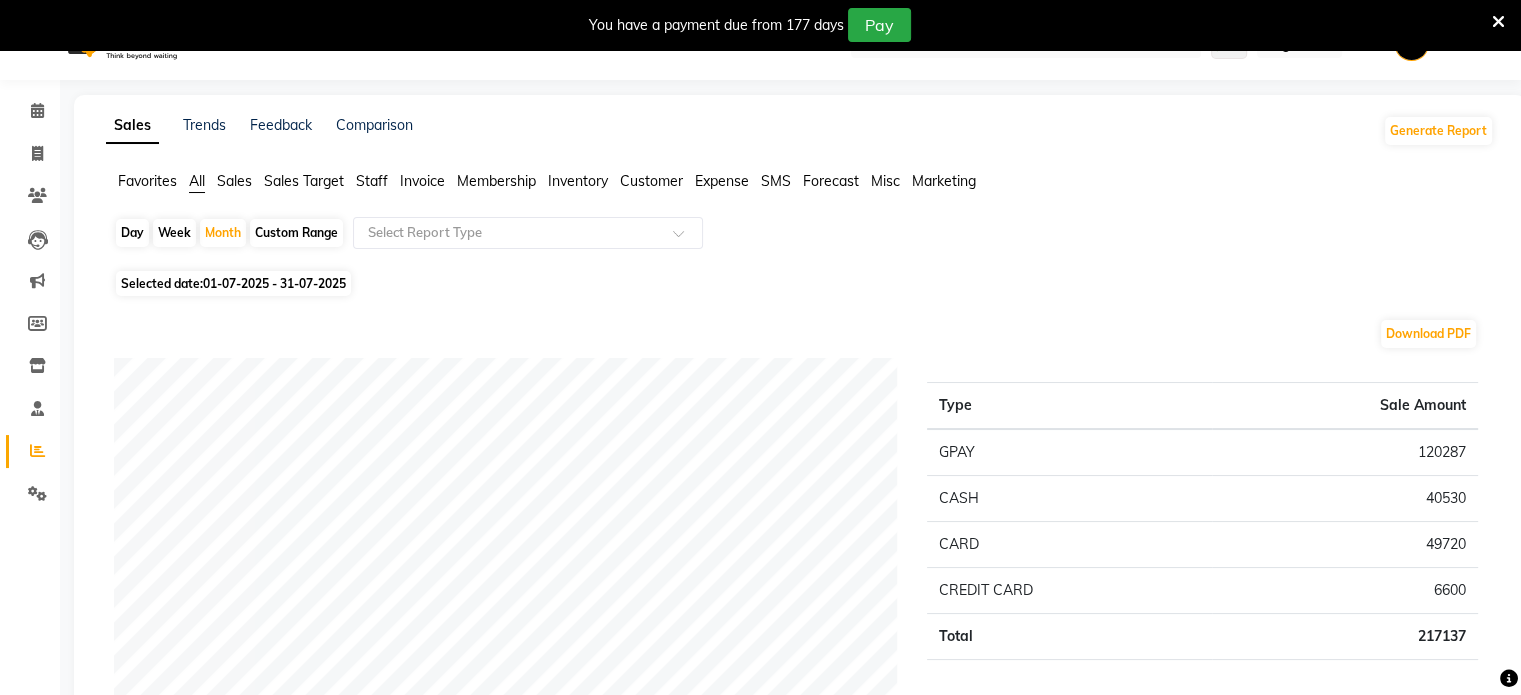 scroll, scrollTop: 24, scrollLeft: 0, axis: vertical 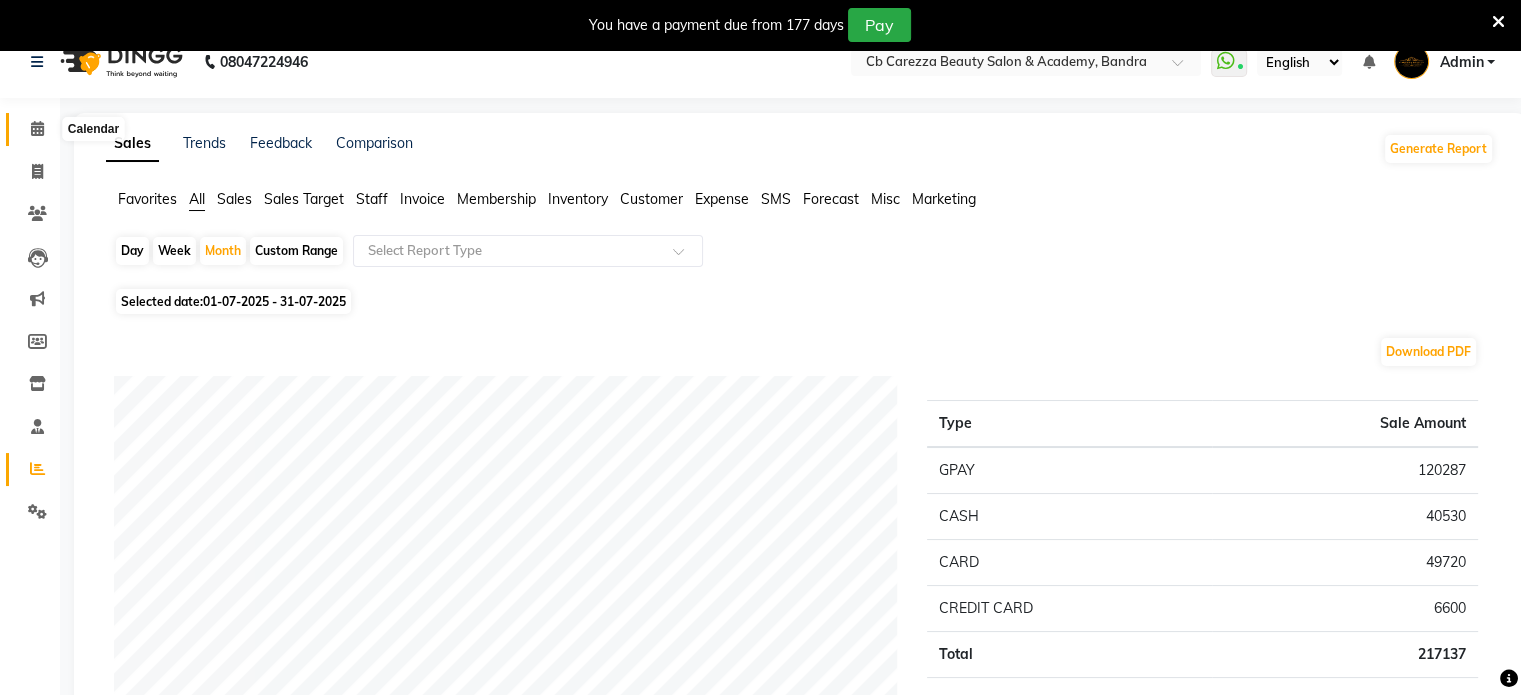 click 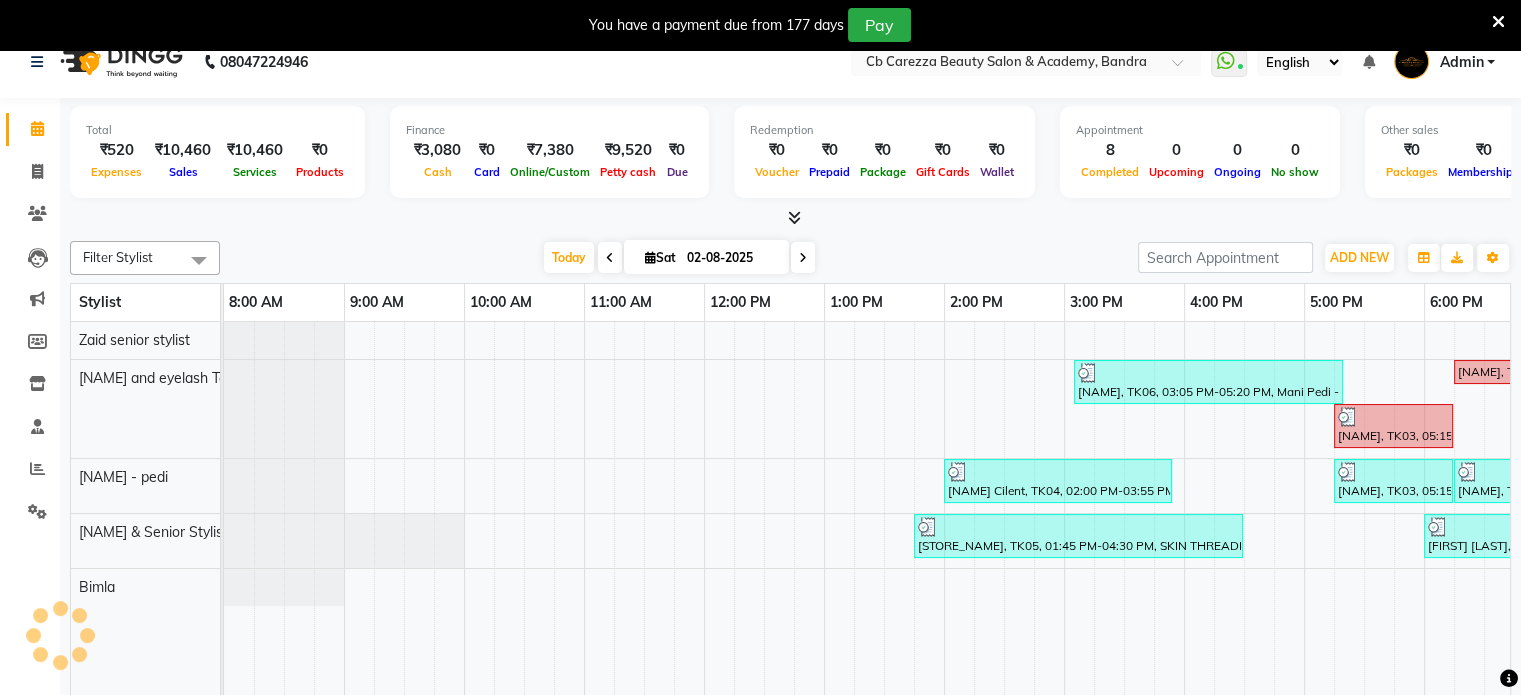 scroll, scrollTop: 0, scrollLeft: 0, axis: both 